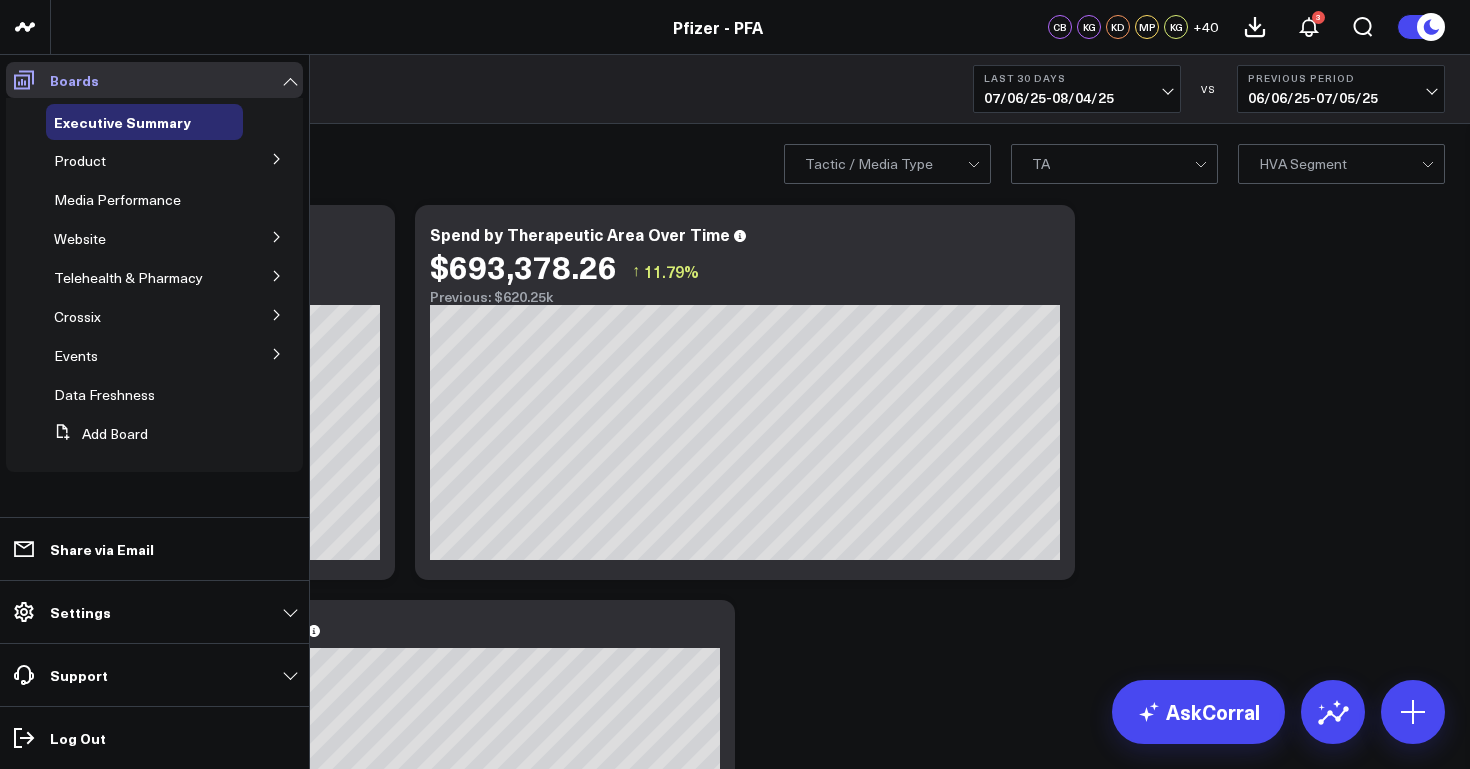 scroll, scrollTop: 0, scrollLeft: 0, axis: both 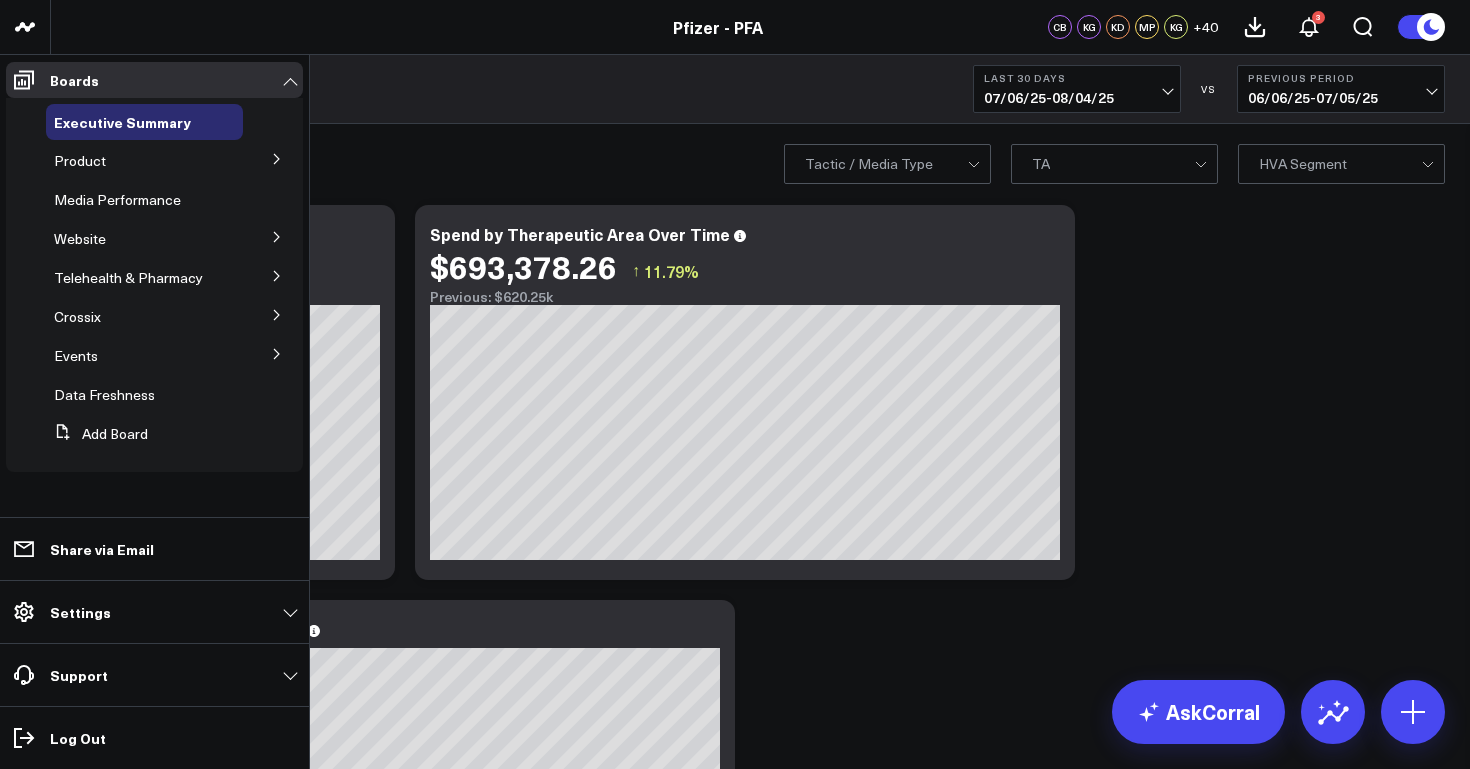 click 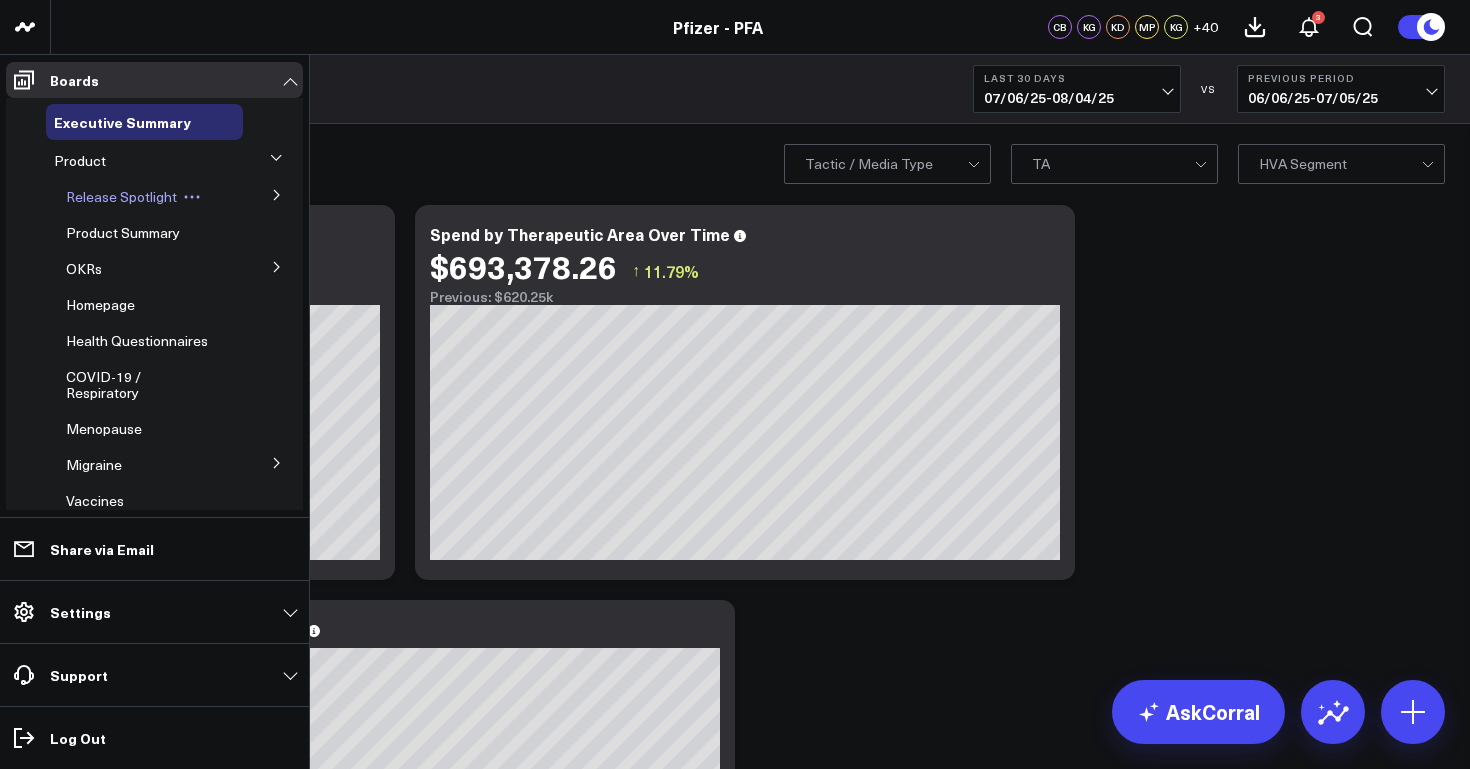 click on "Release Spotlight" at bounding box center (121, 196) 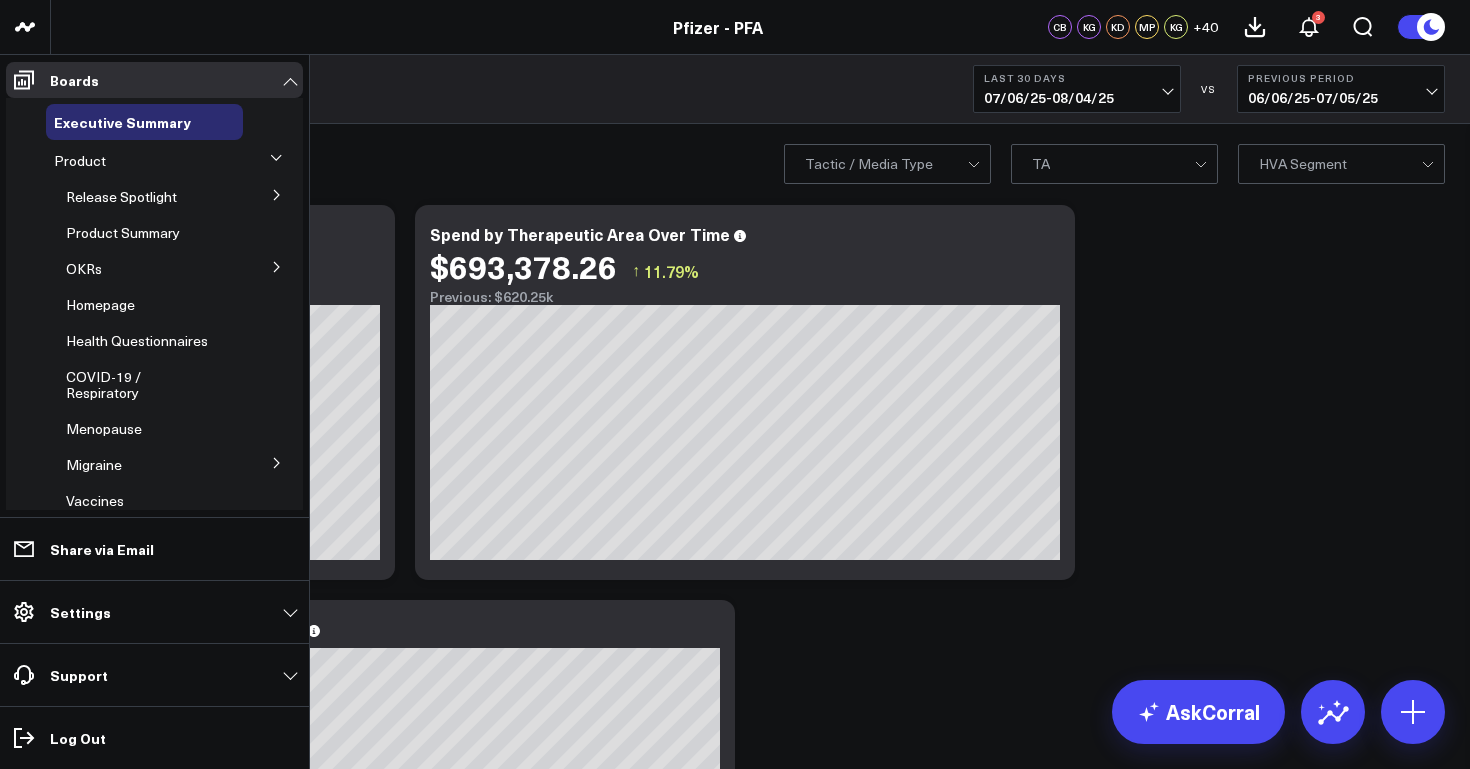 click 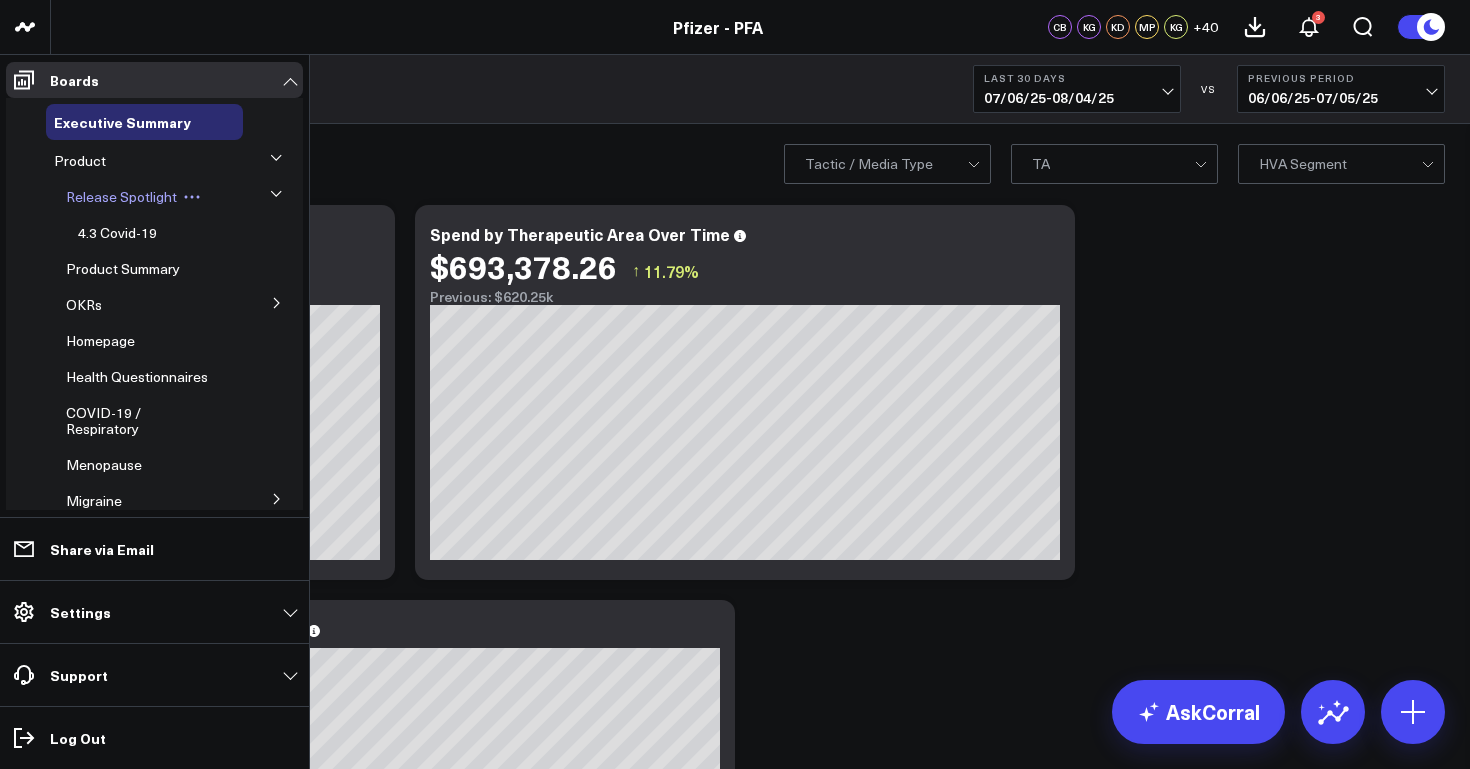 click on "Release Spotlight" at bounding box center [121, 196] 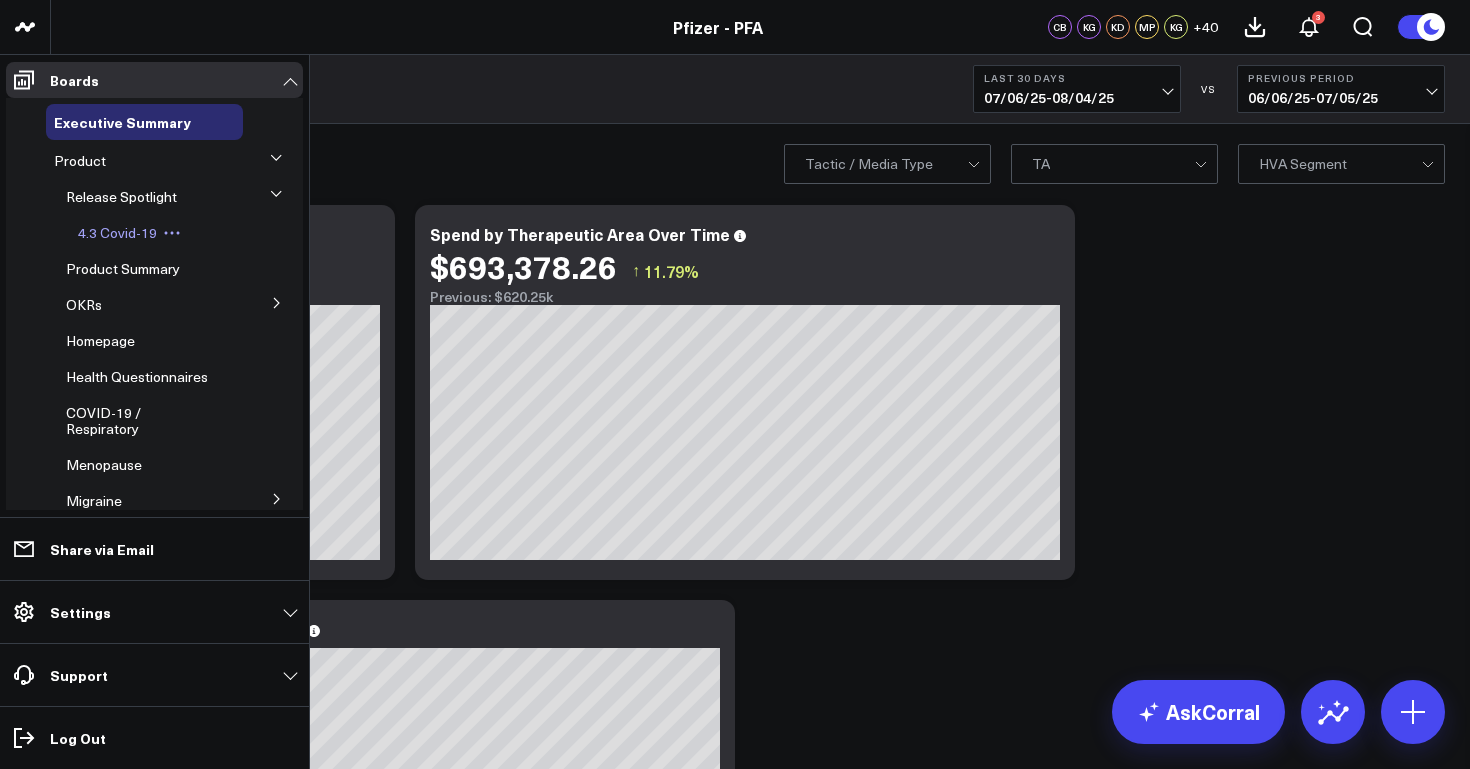 click on "4.3 Covid-19" at bounding box center (117, 232) 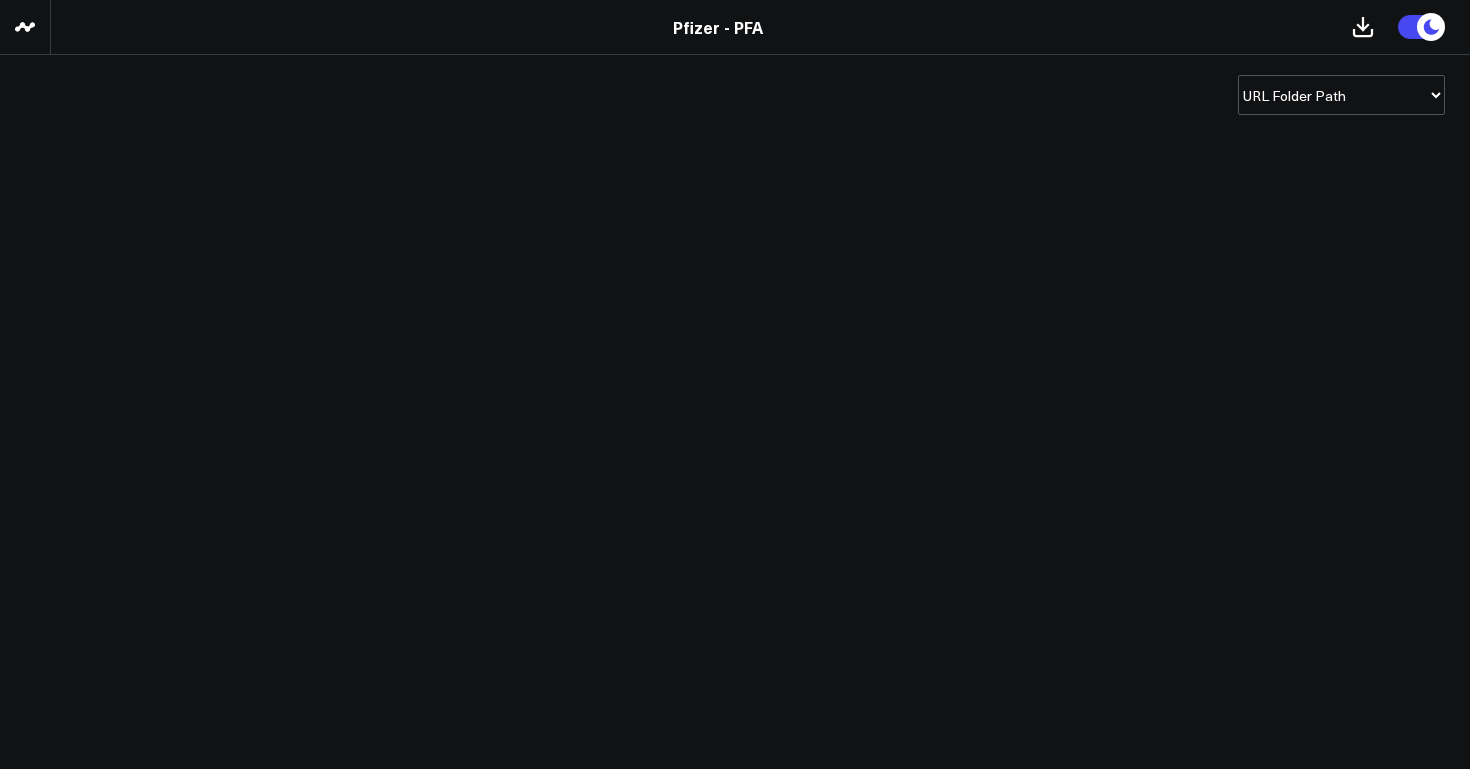 scroll, scrollTop: 0, scrollLeft: 0, axis: both 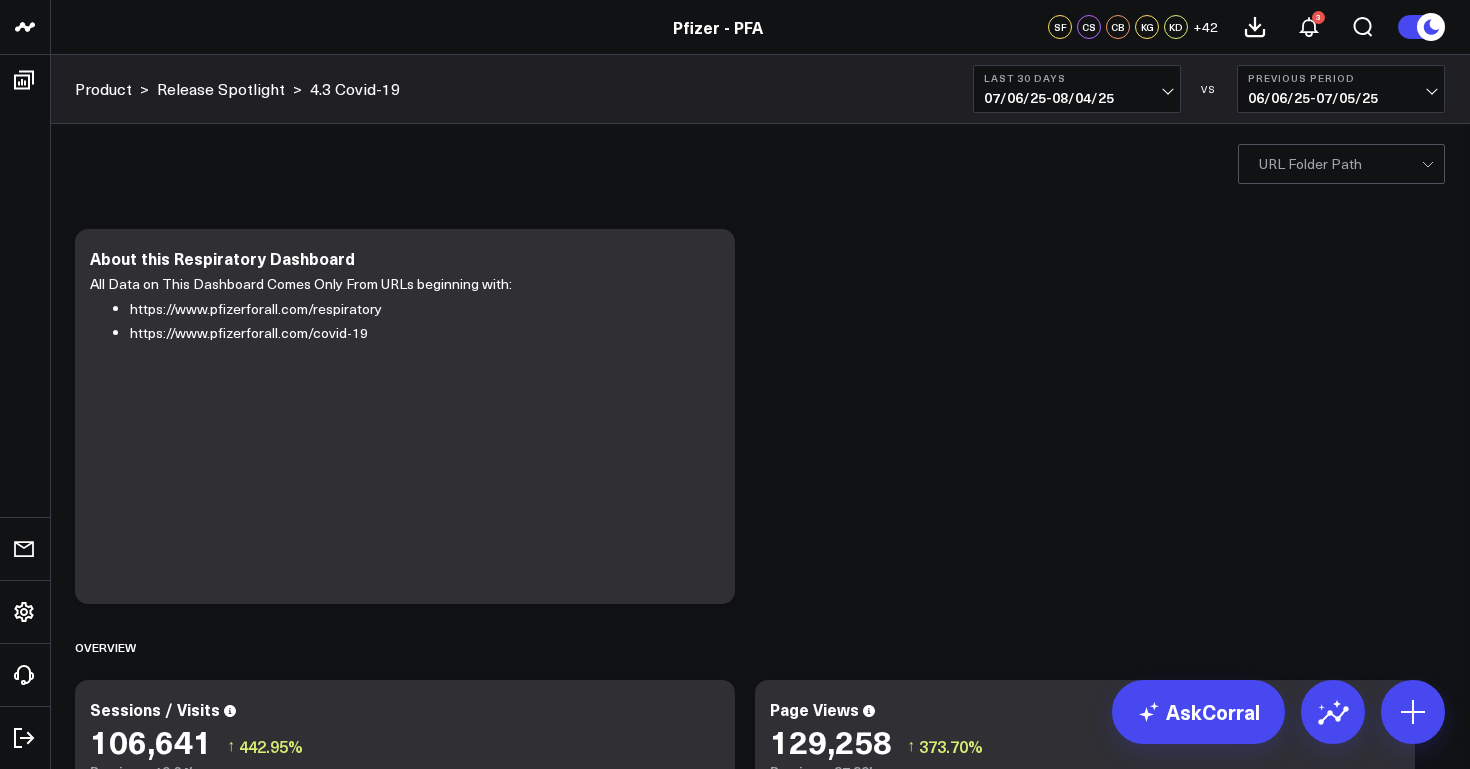 click on "07/06/25  -  08/04/25" at bounding box center [1077, 98] 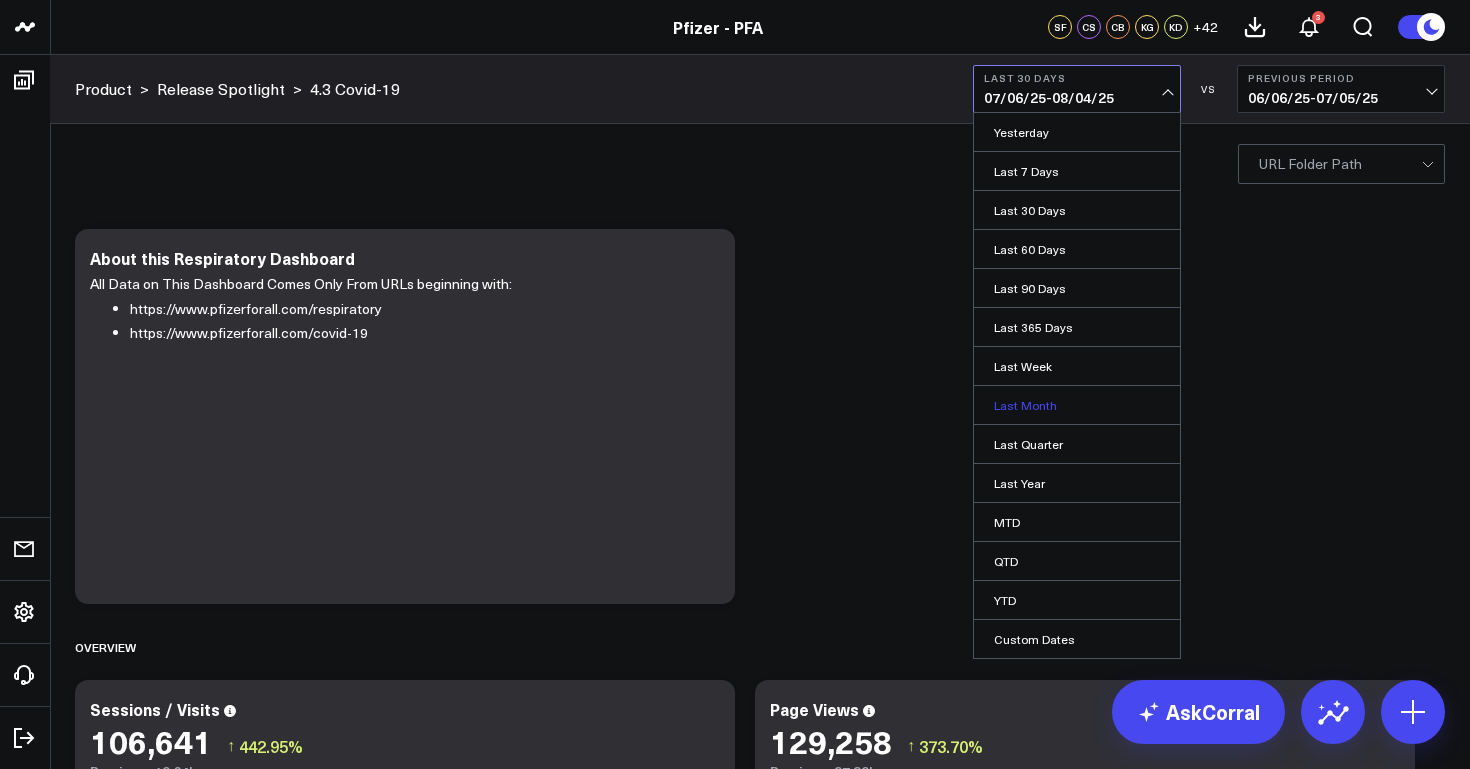 click on "Last Month" at bounding box center (1077, 405) 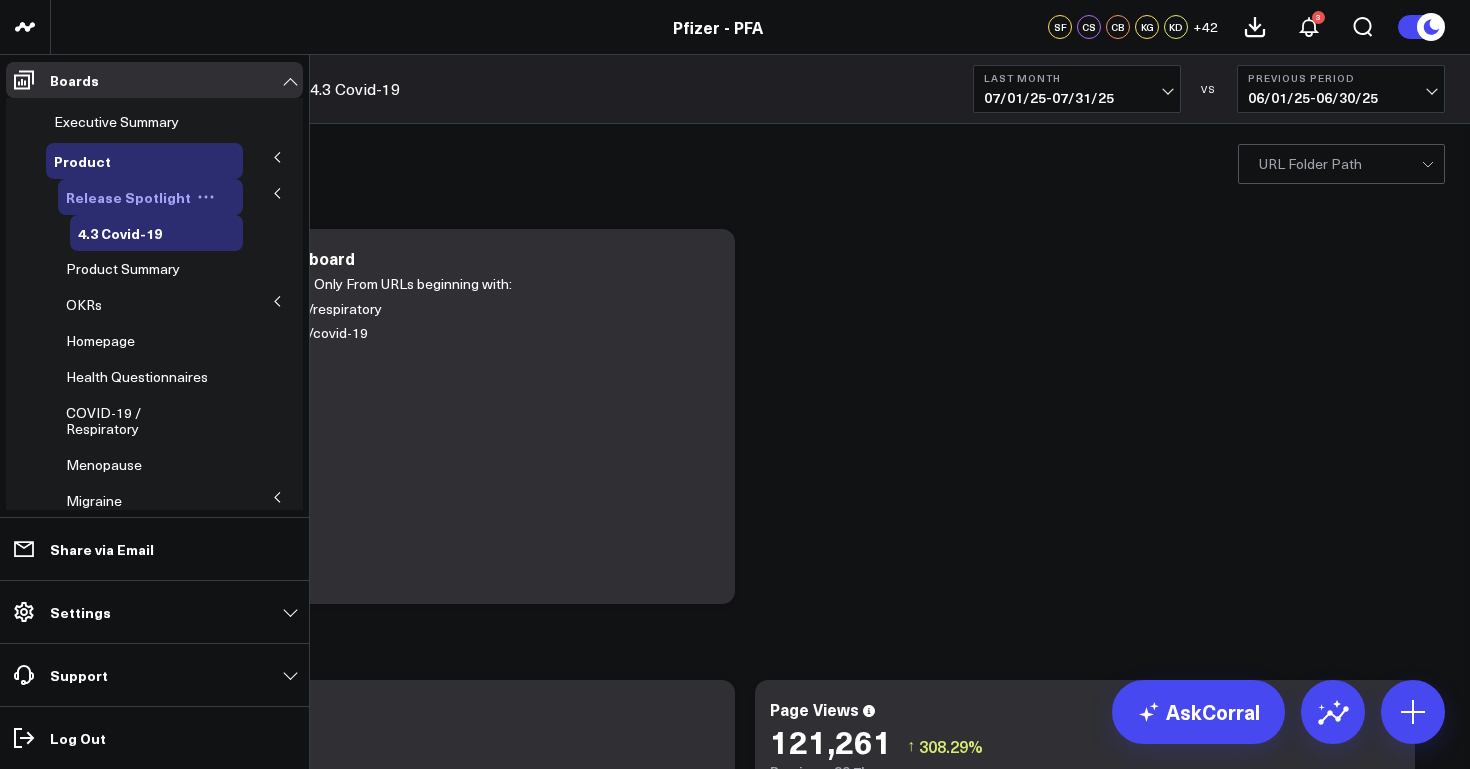 click on "Release Spotlight" at bounding box center (128, 197) 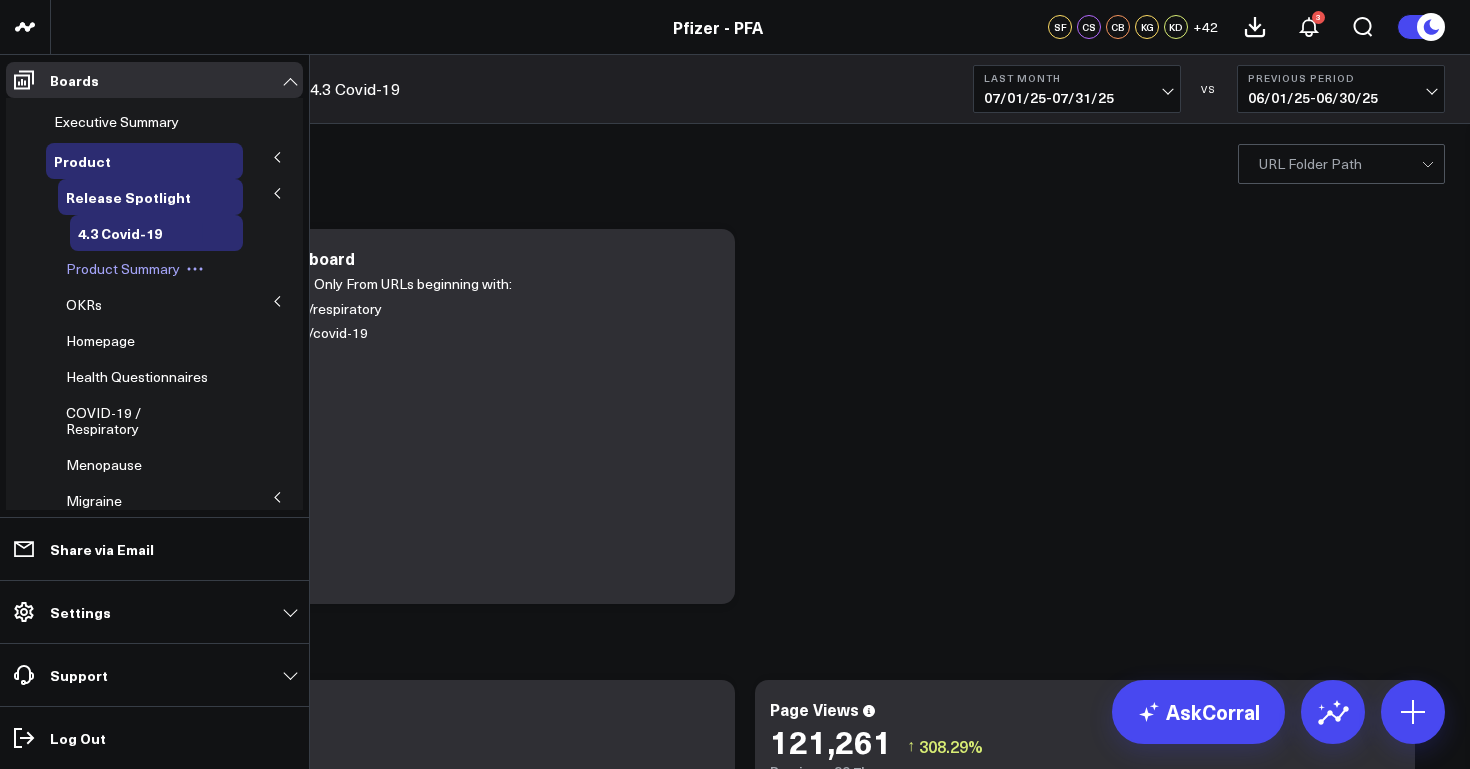 click on "Product Summary" at bounding box center (123, 268) 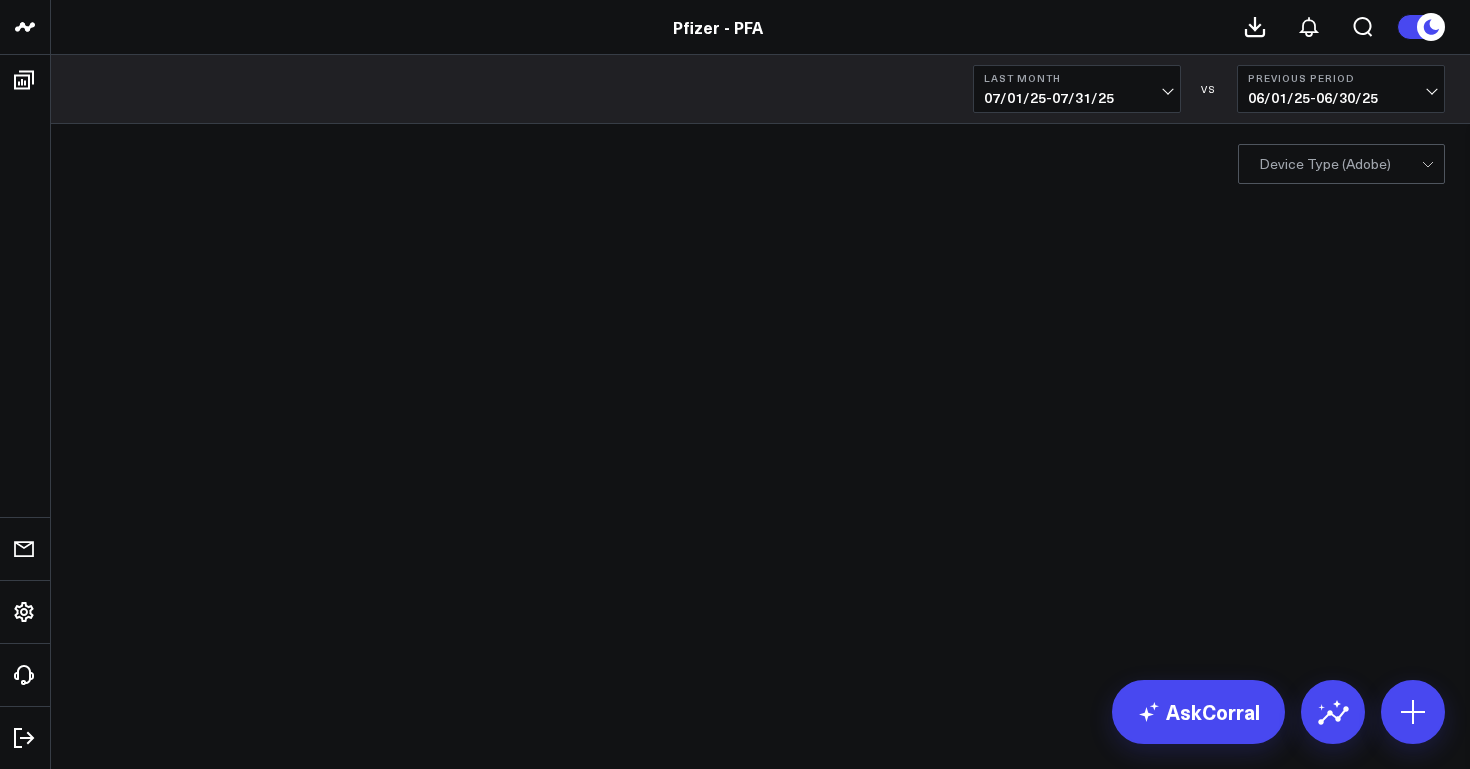 scroll, scrollTop: 0, scrollLeft: 0, axis: both 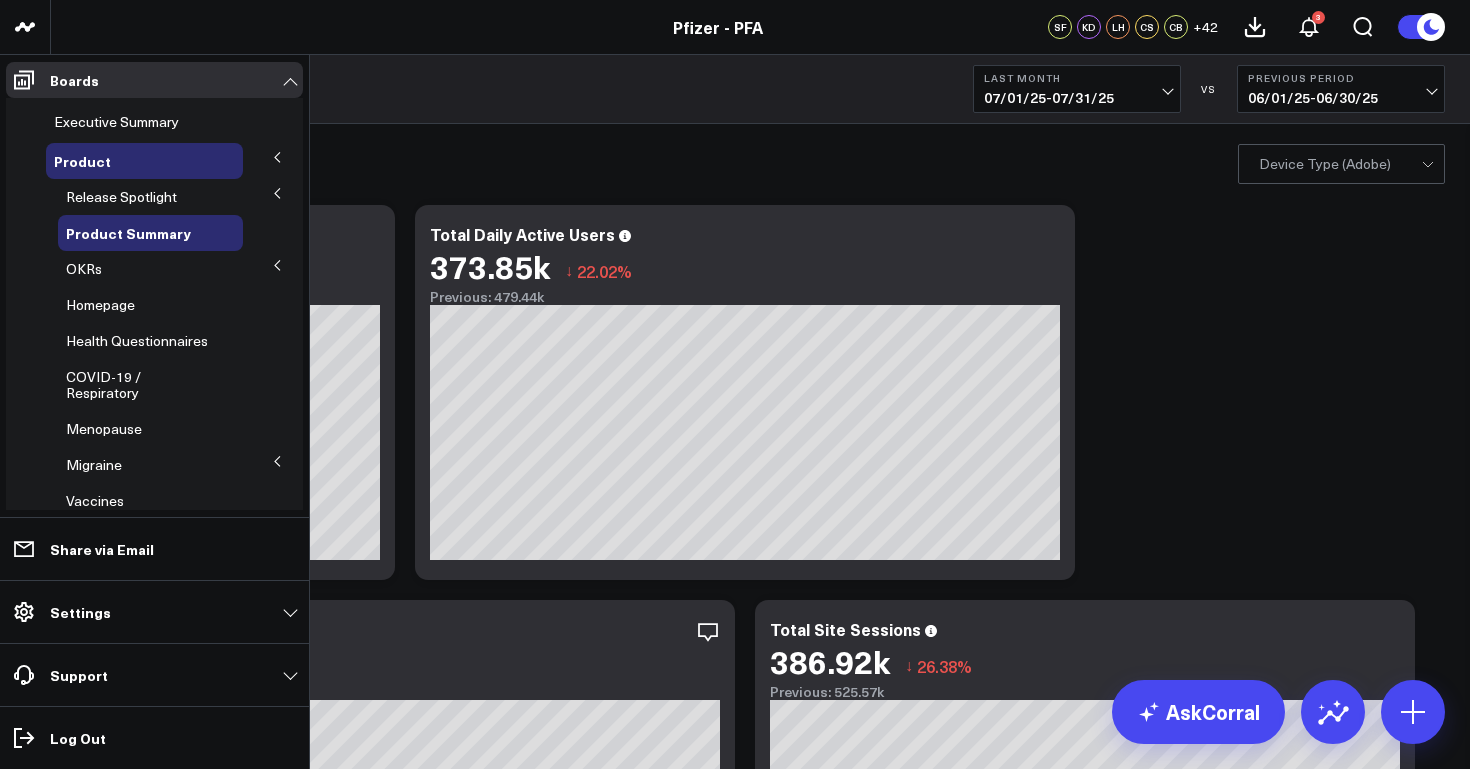 click 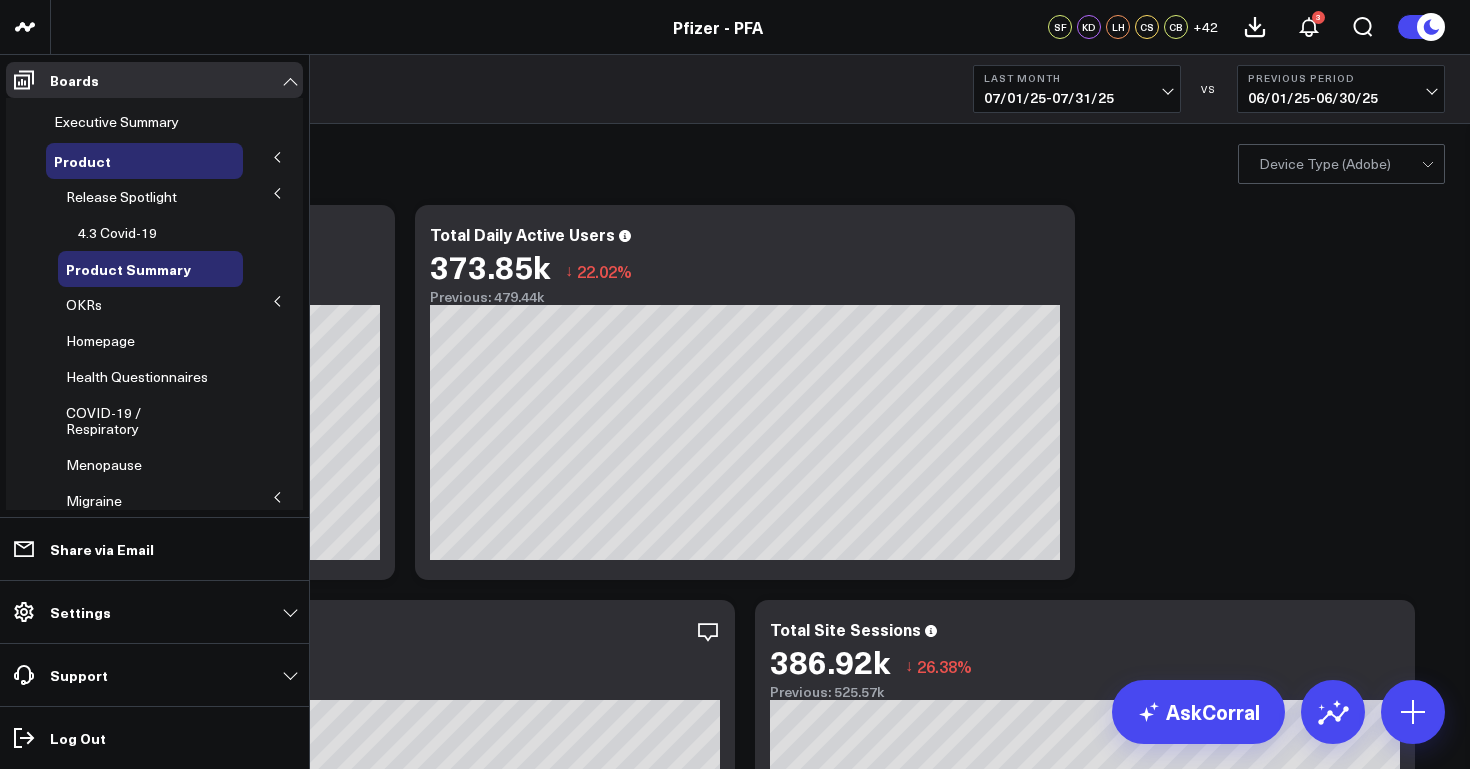 click 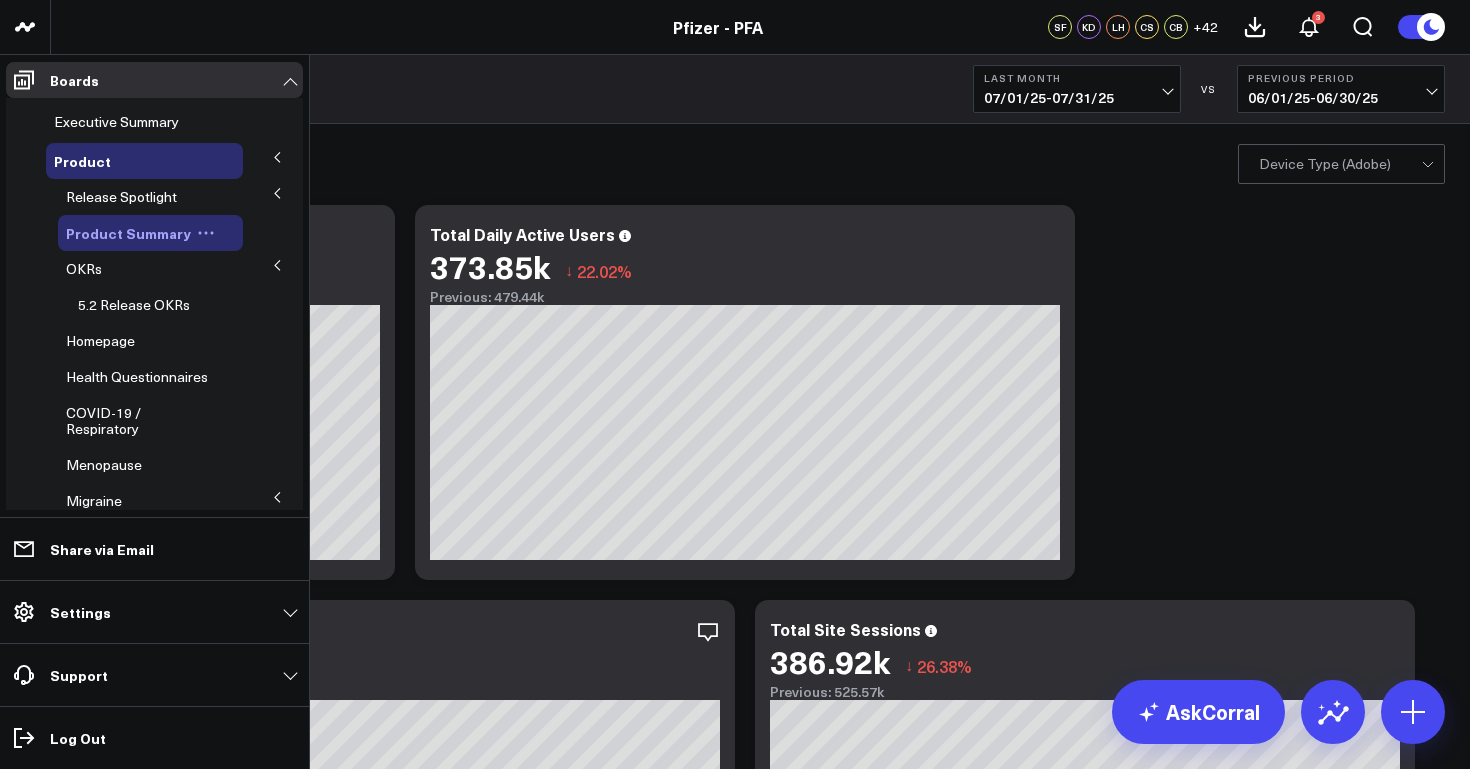 click on "Product Summary" at bounding box center (128, 233) 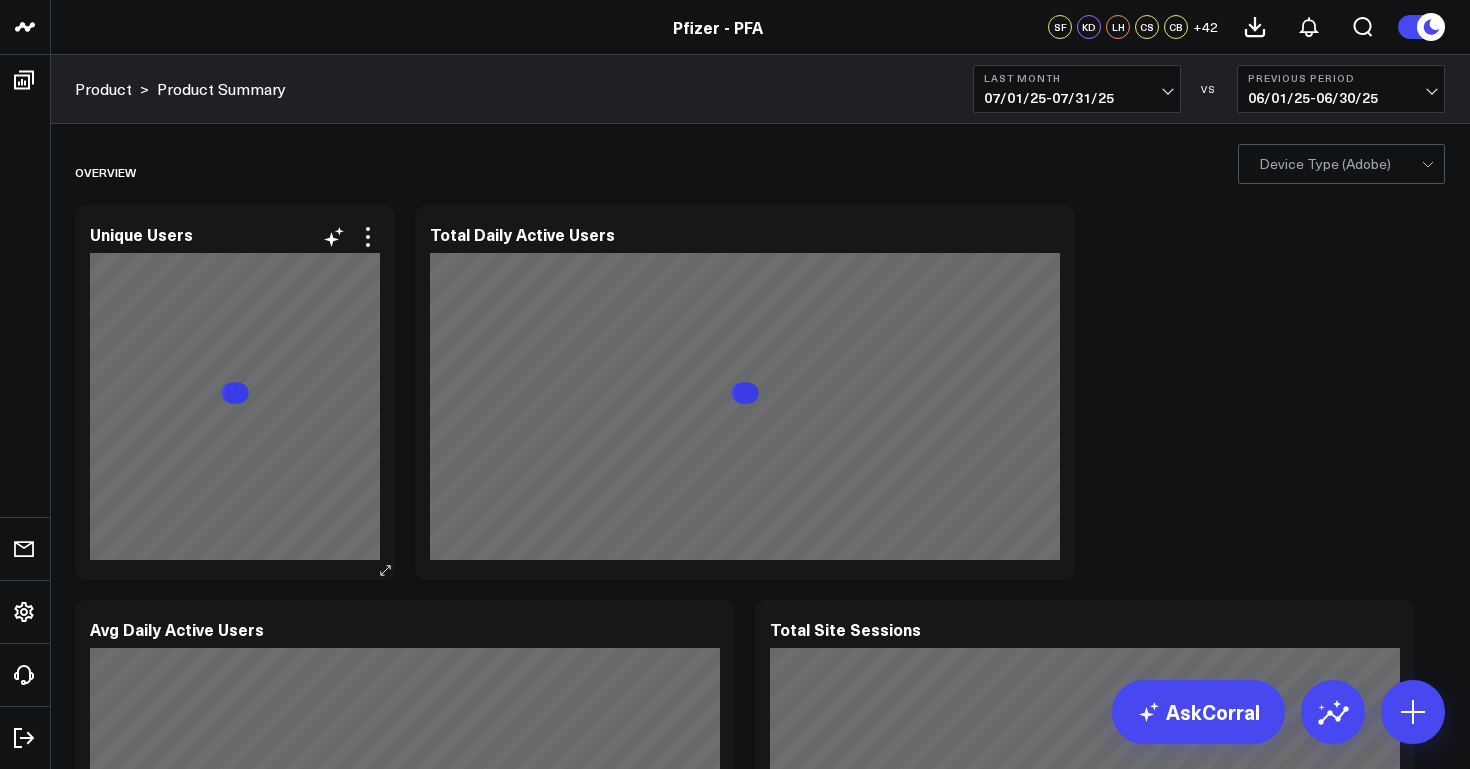 scroll, scrollTop: 0, scrollLeft: 0, axis: both 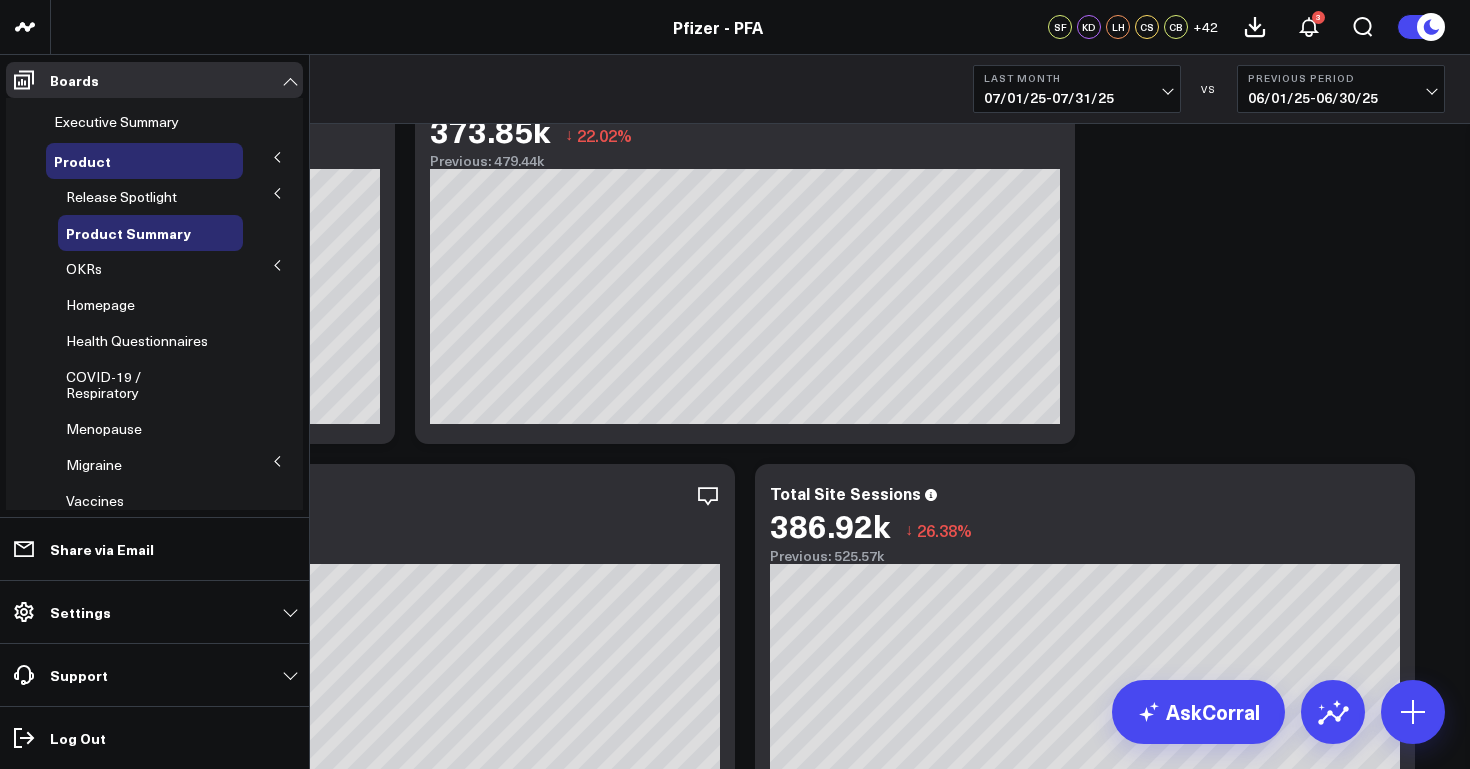 click 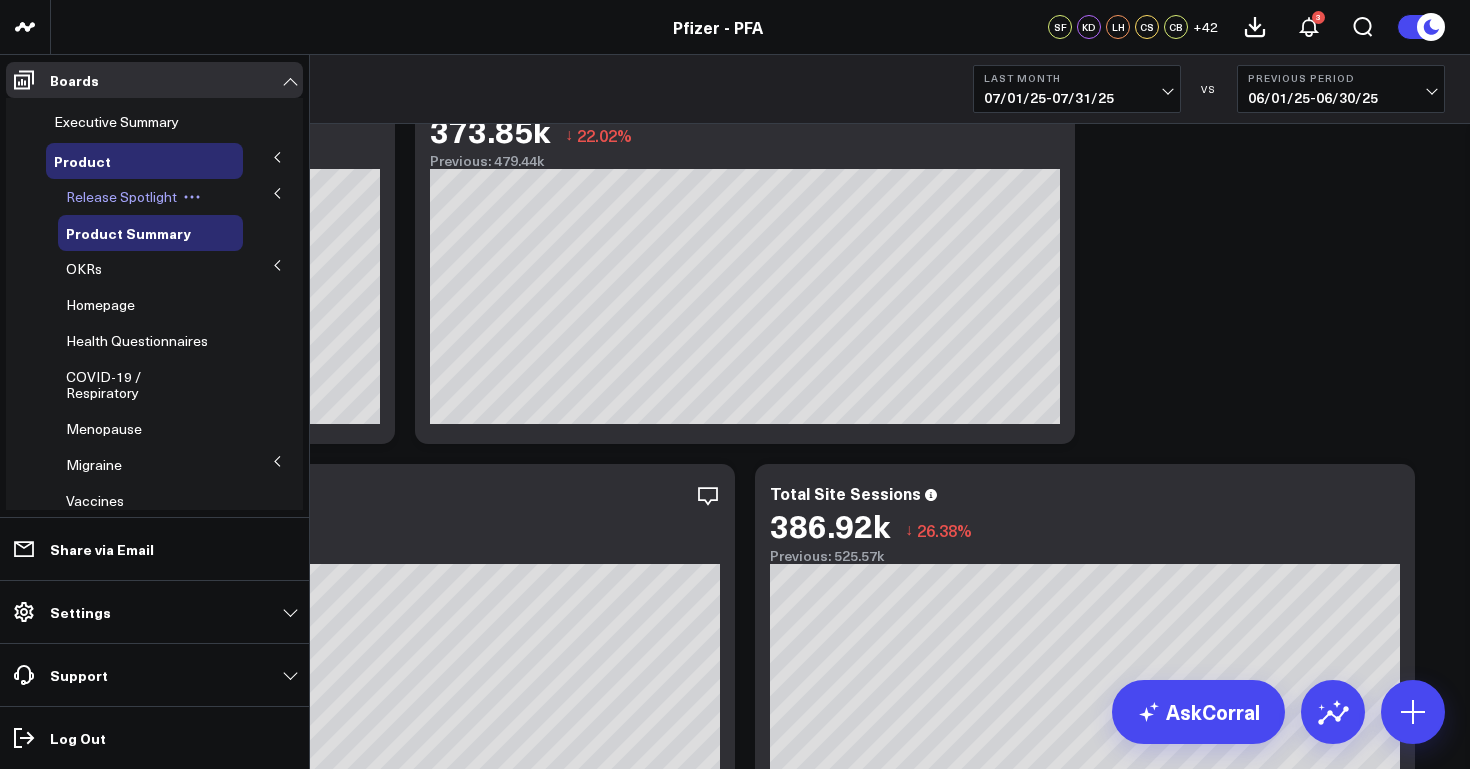 click on "Release Spotlight" at bounding box center (121, 196) 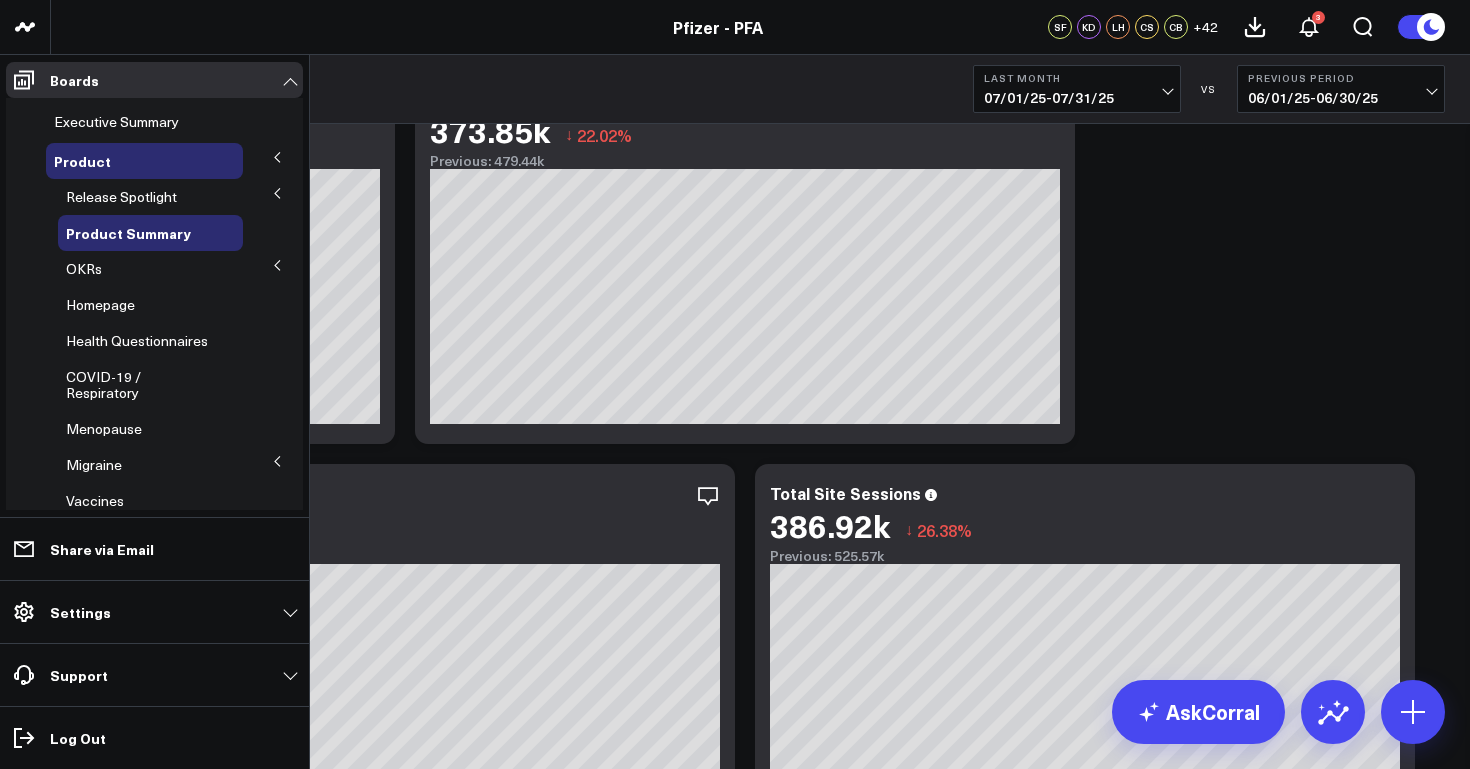 click 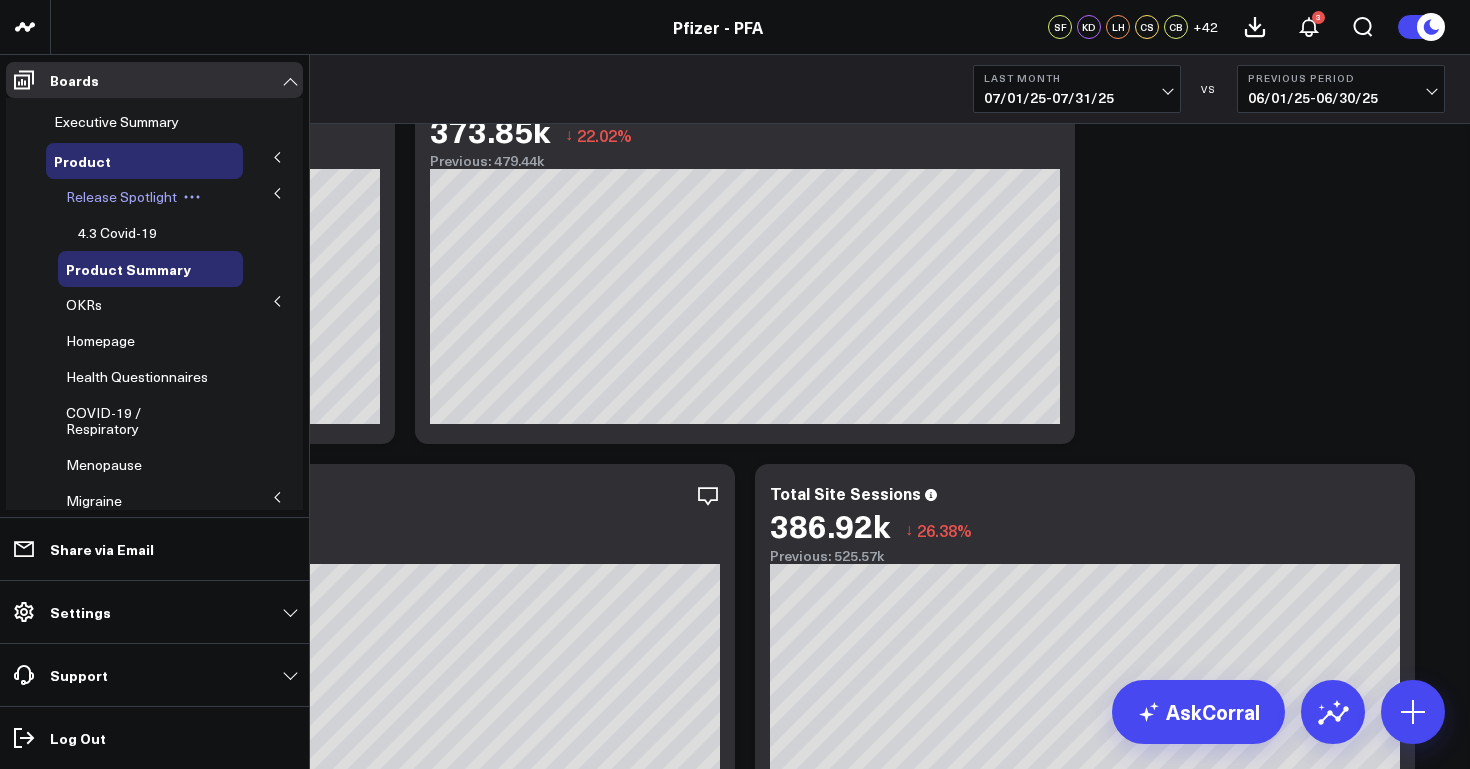 click on "Release Spotlight" at bounding box center [121, 196] 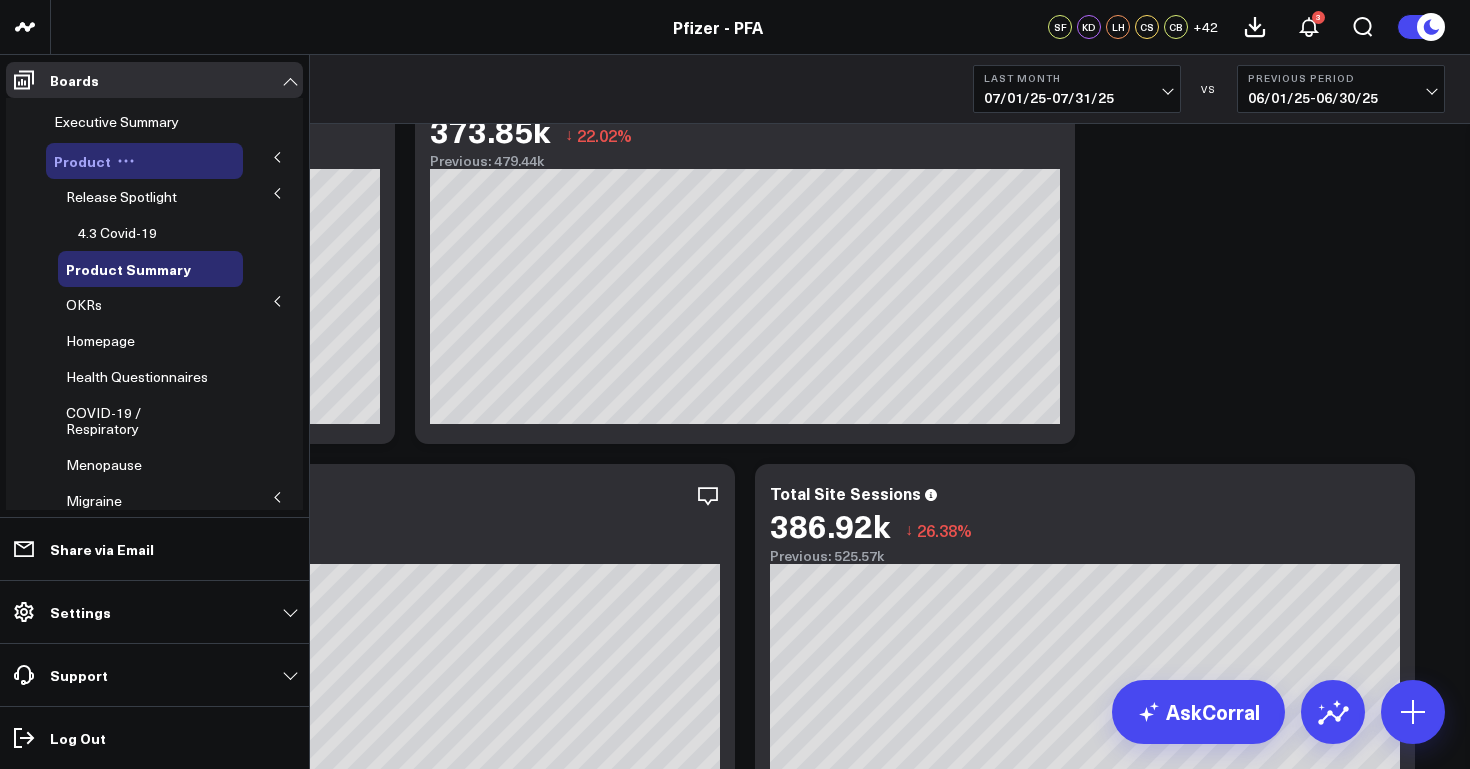 click on "Product" at bounding box center [144, 161] 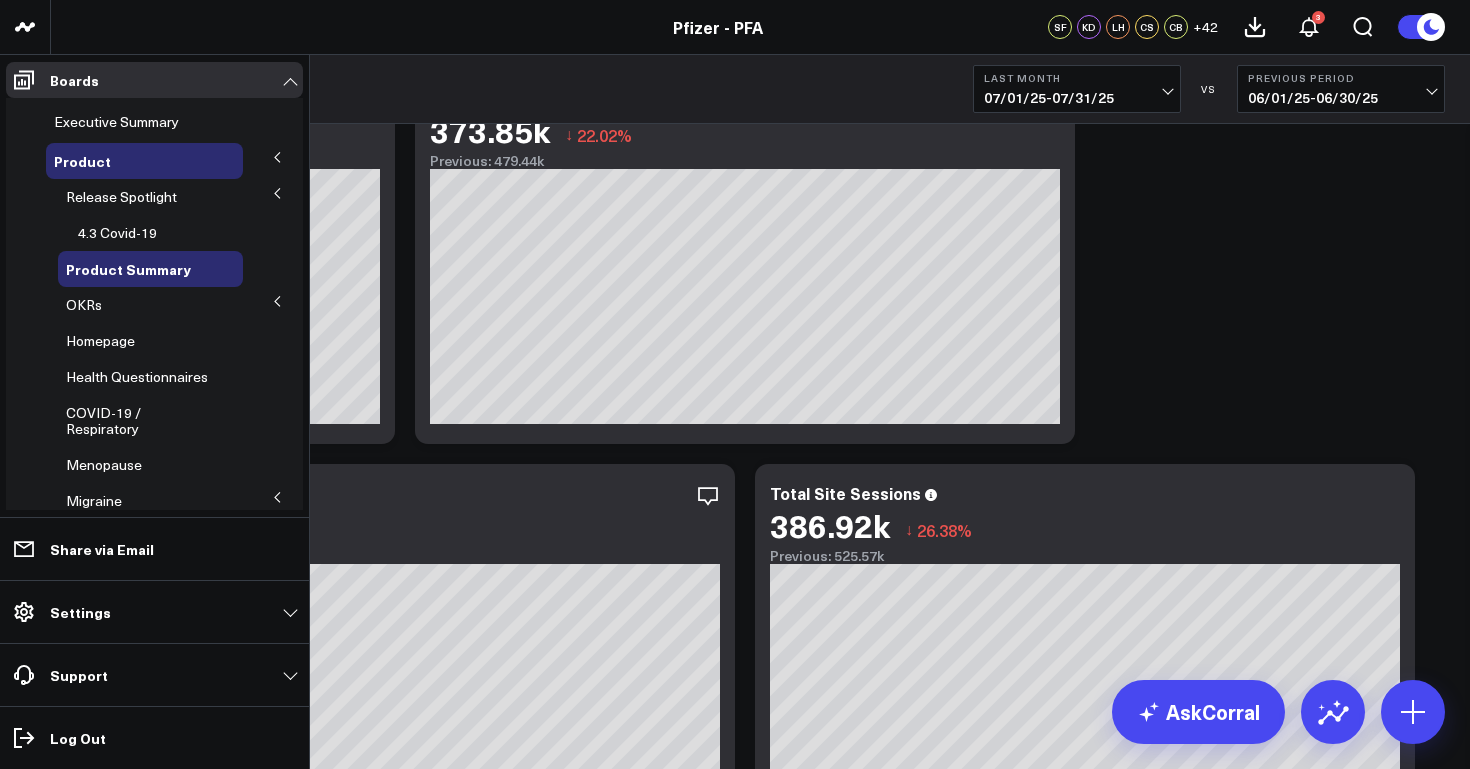 click 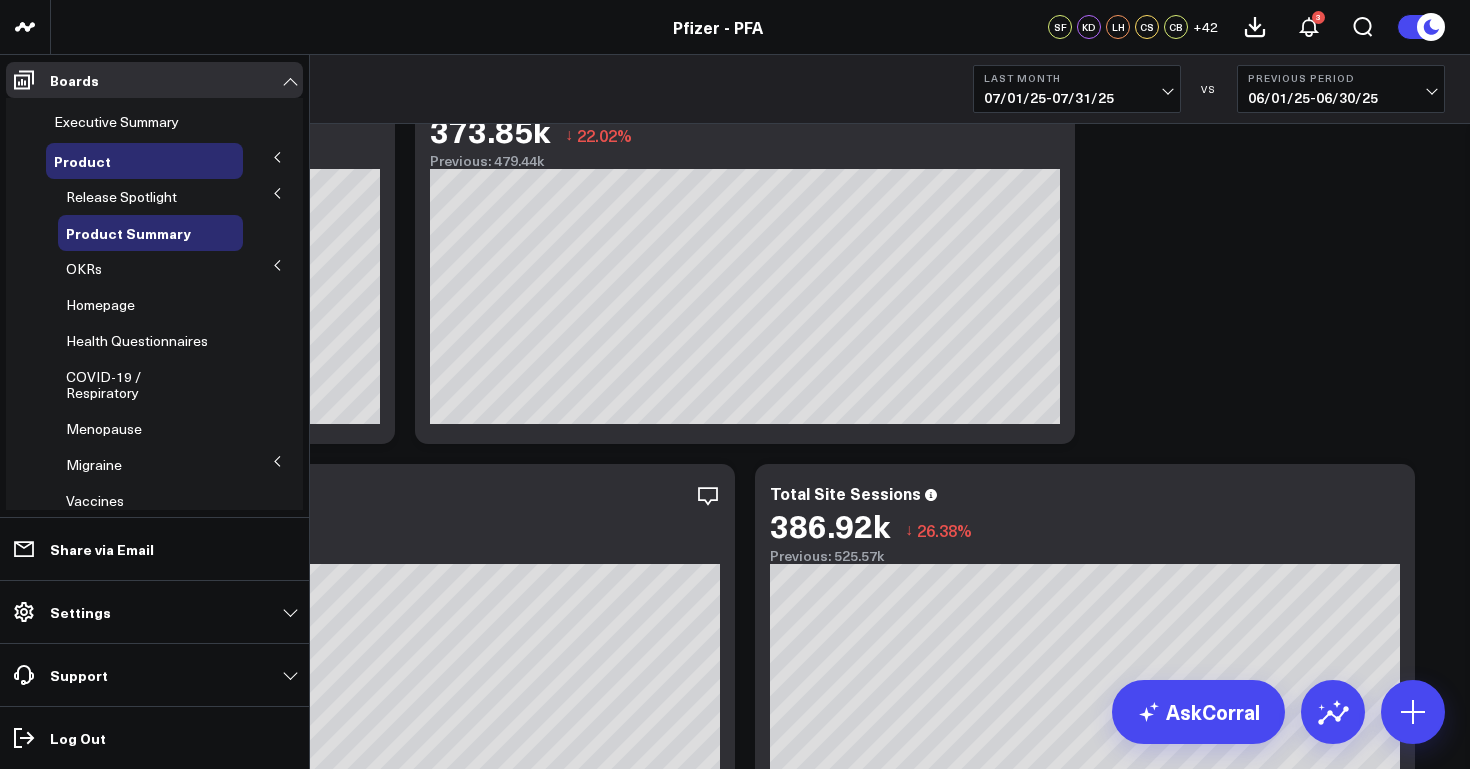 click 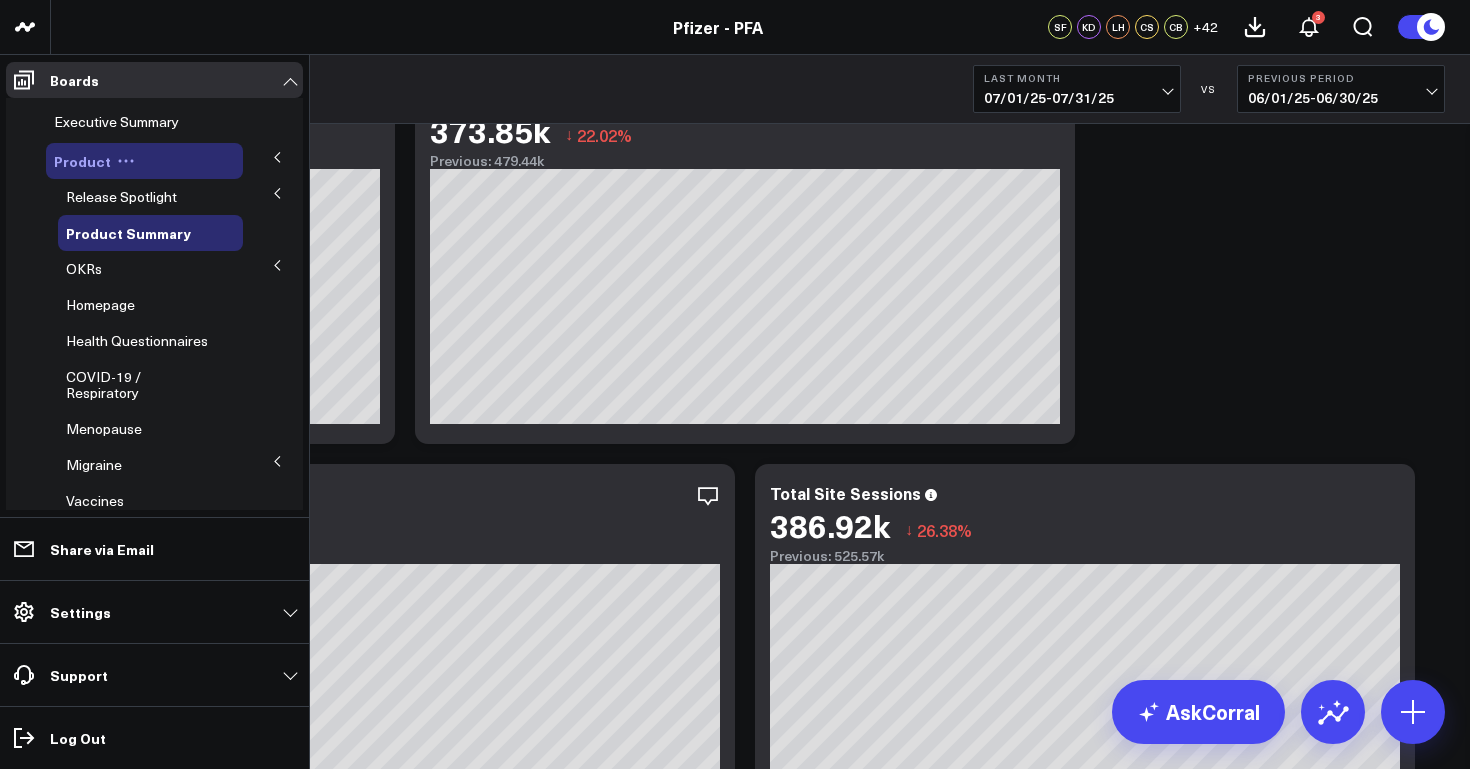 click on "Product" at bounding box center (144, 161) 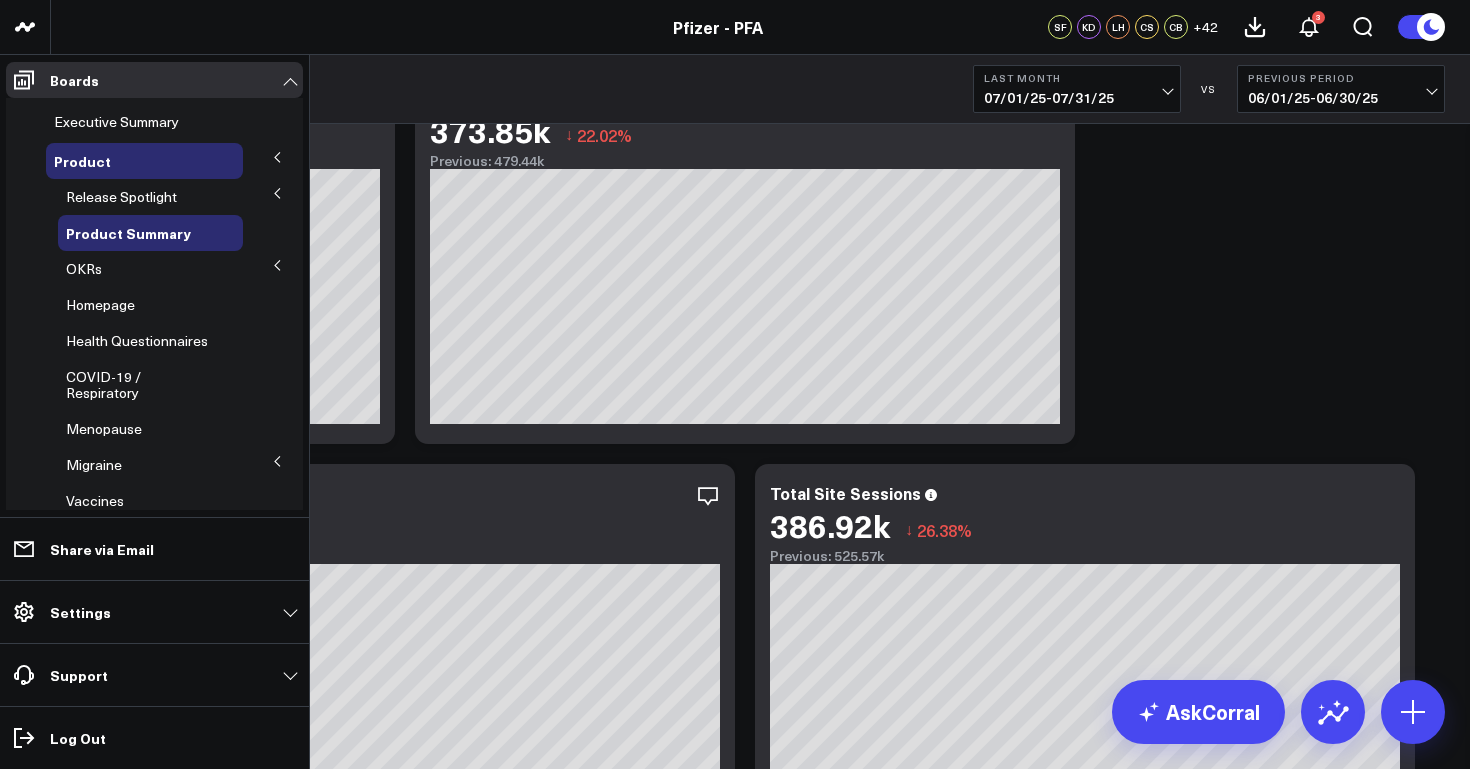 click 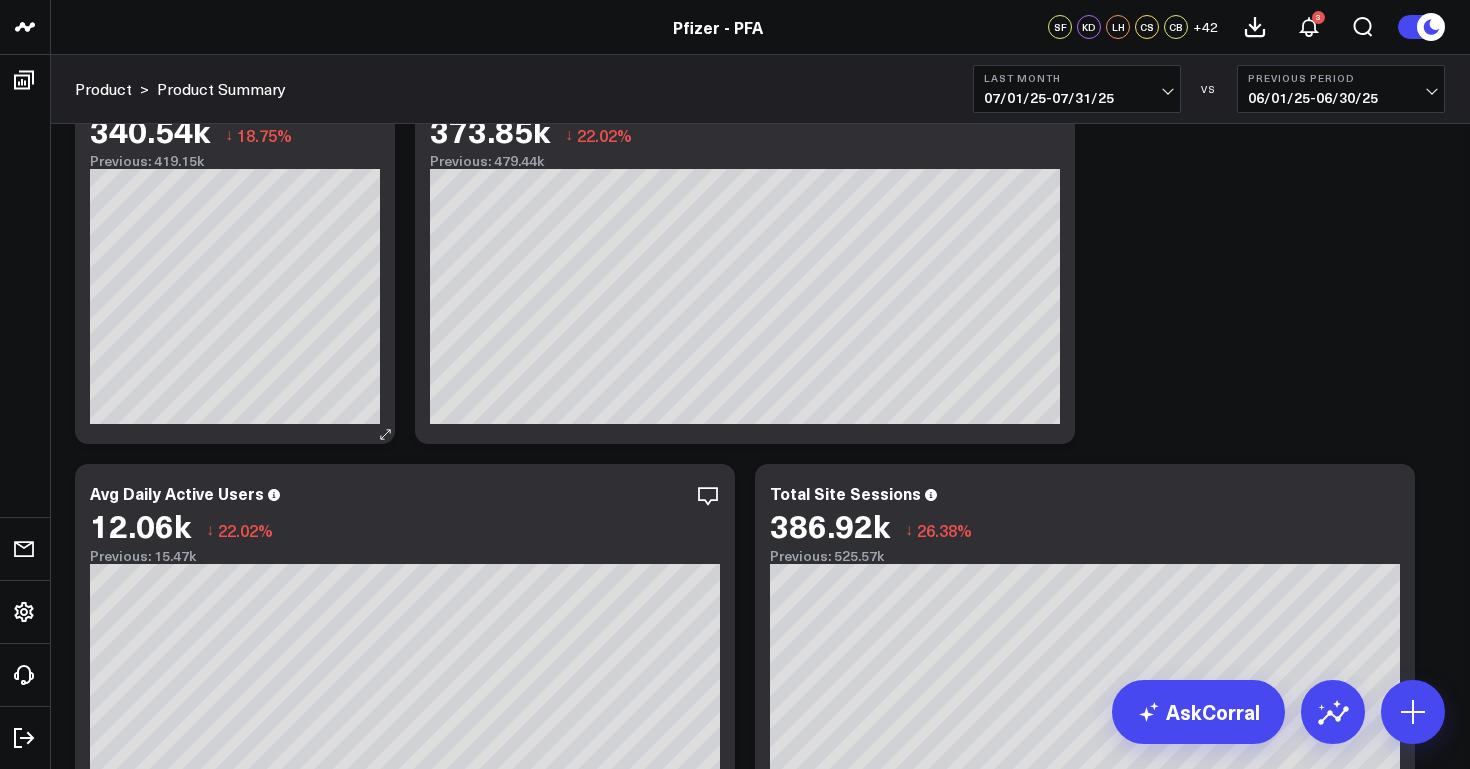 scroll, scrollTop: 0, scrollLeft: 0, axis: both 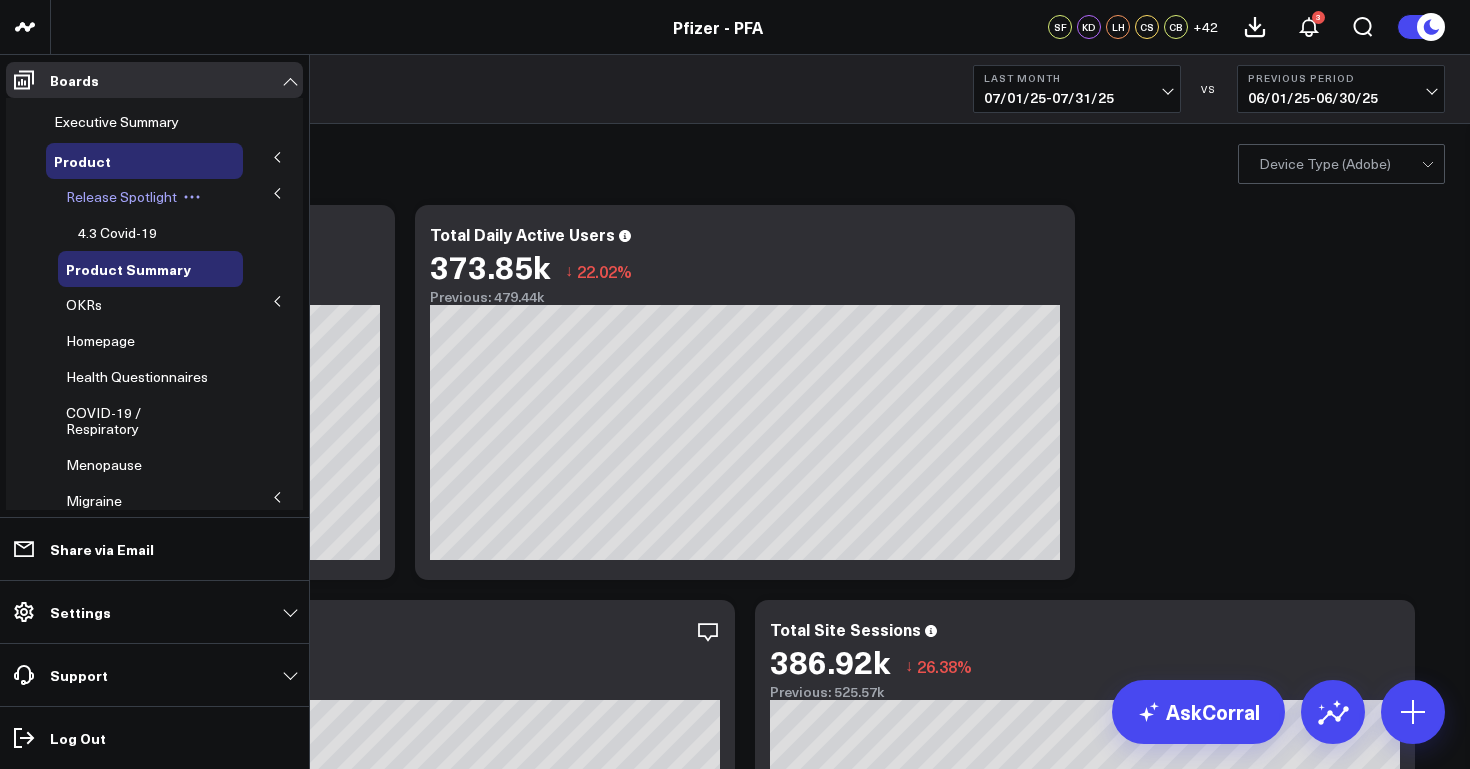 click on "Release Spotlight" at bounding box center [121, 196] 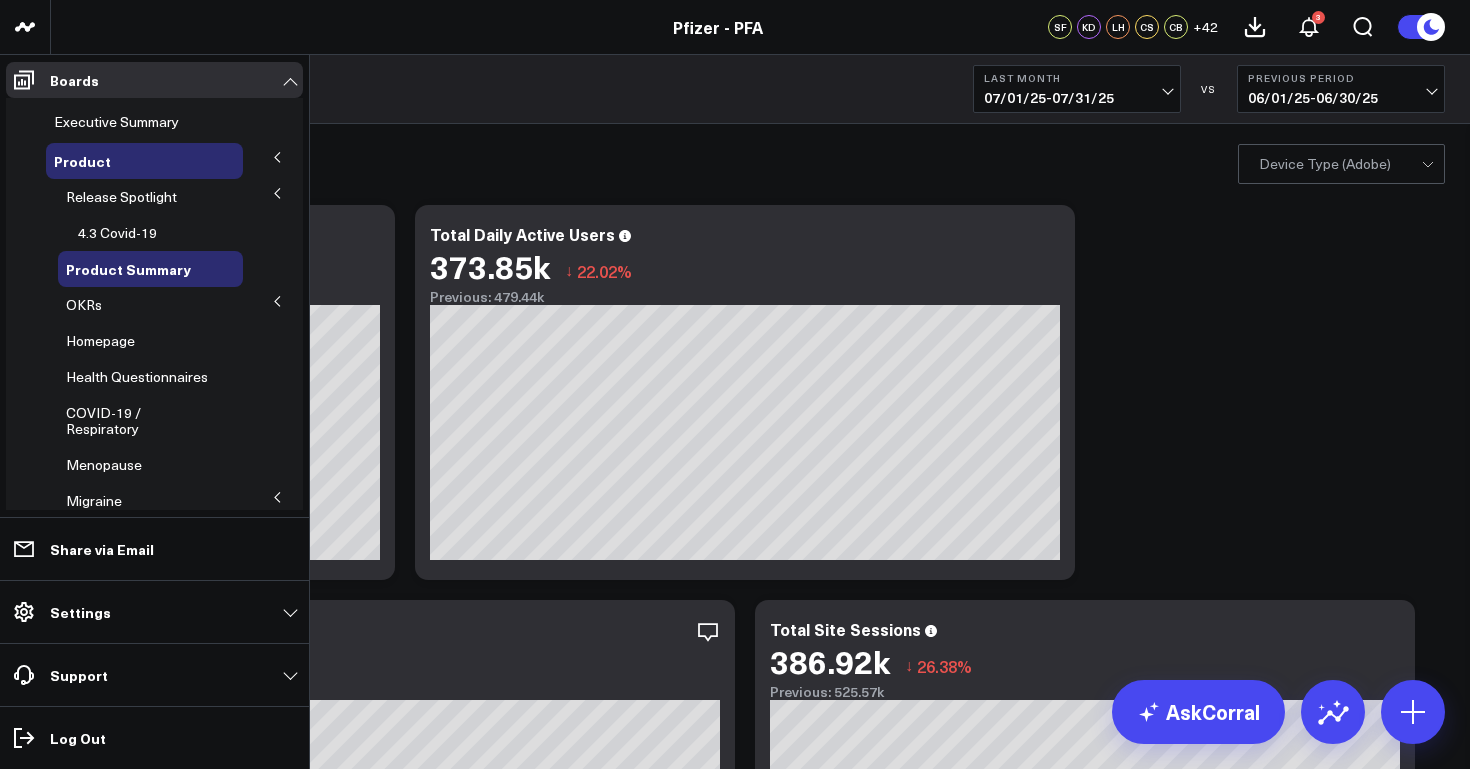 click 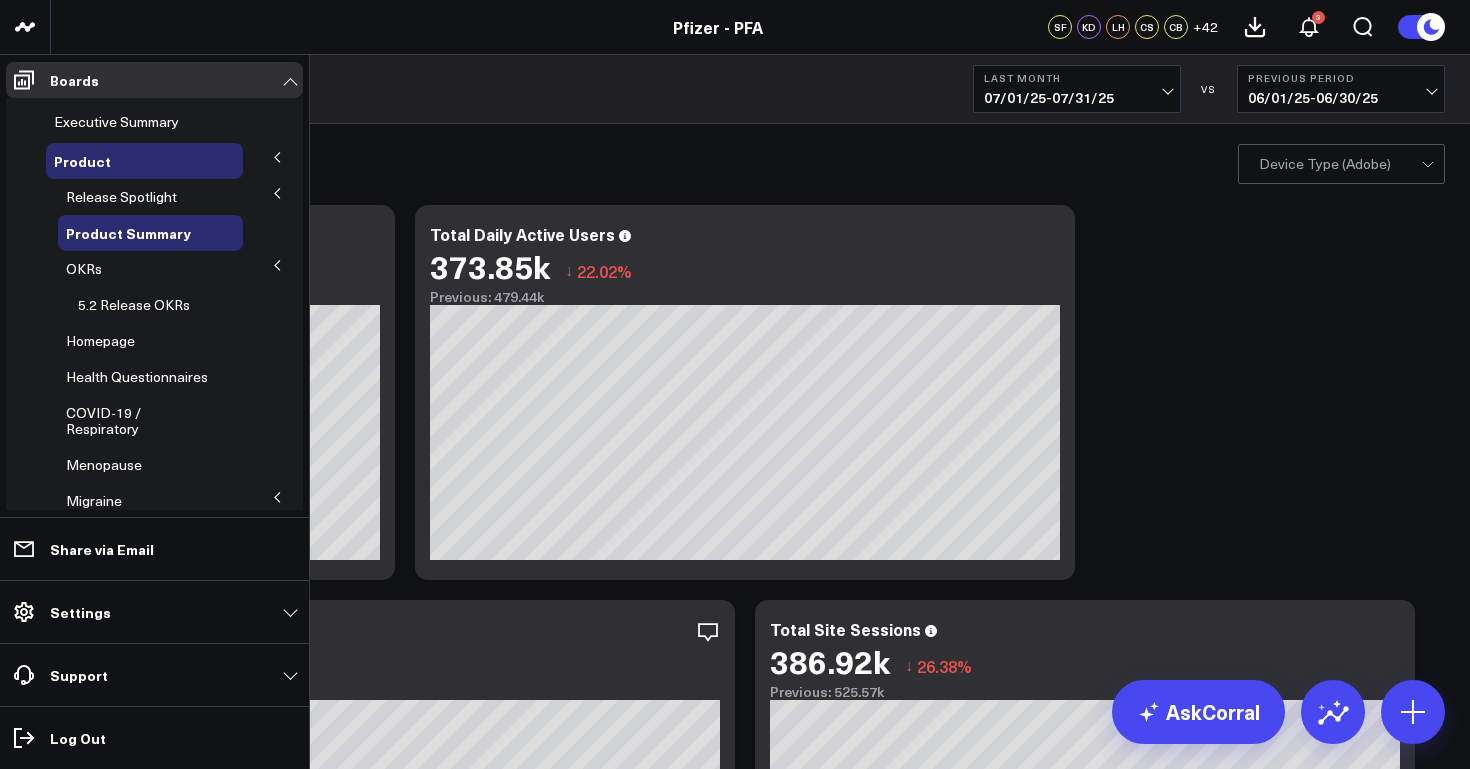 click 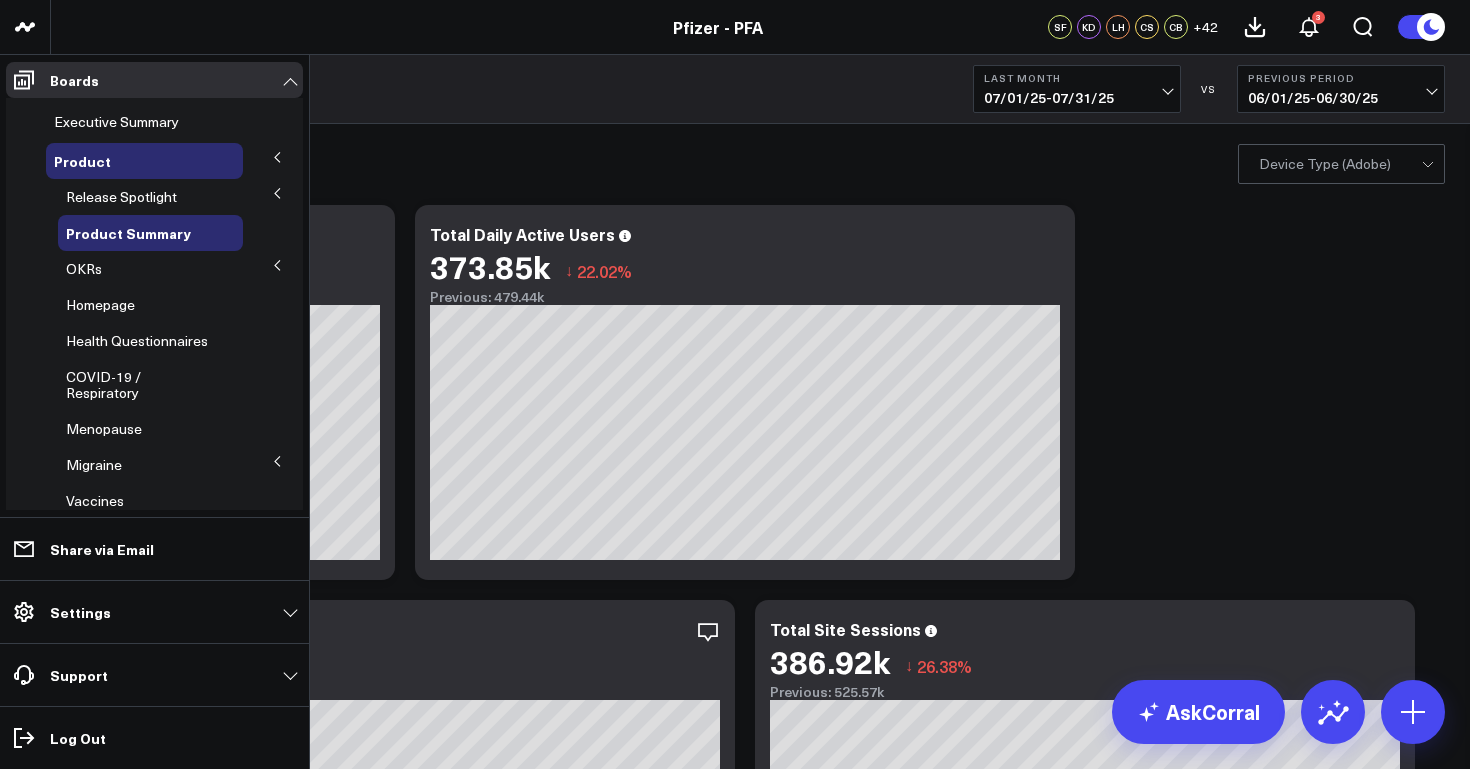 click 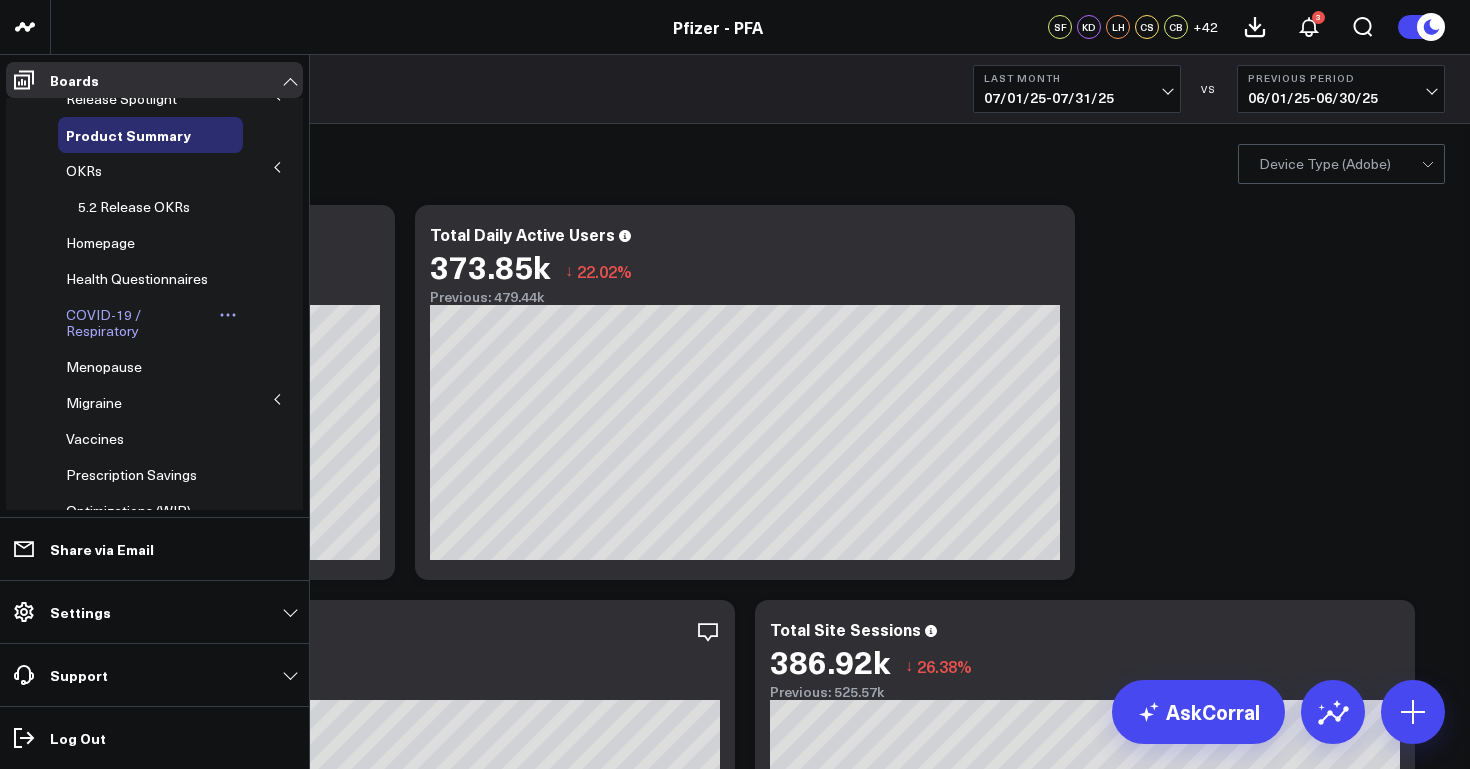 scroll, scrollTop: 0, scrollLeft: 0, axis: both 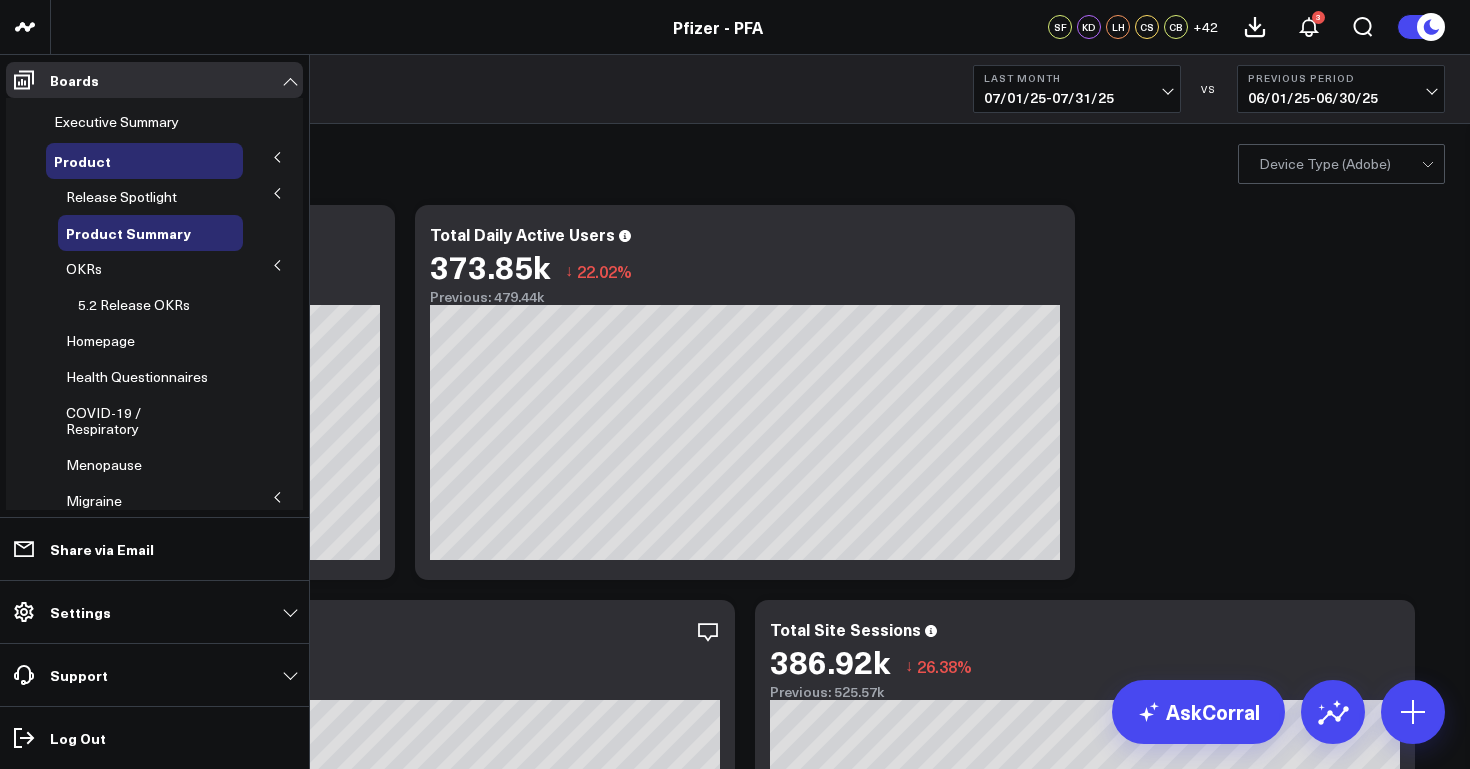 click at bounding box center [277, 194] 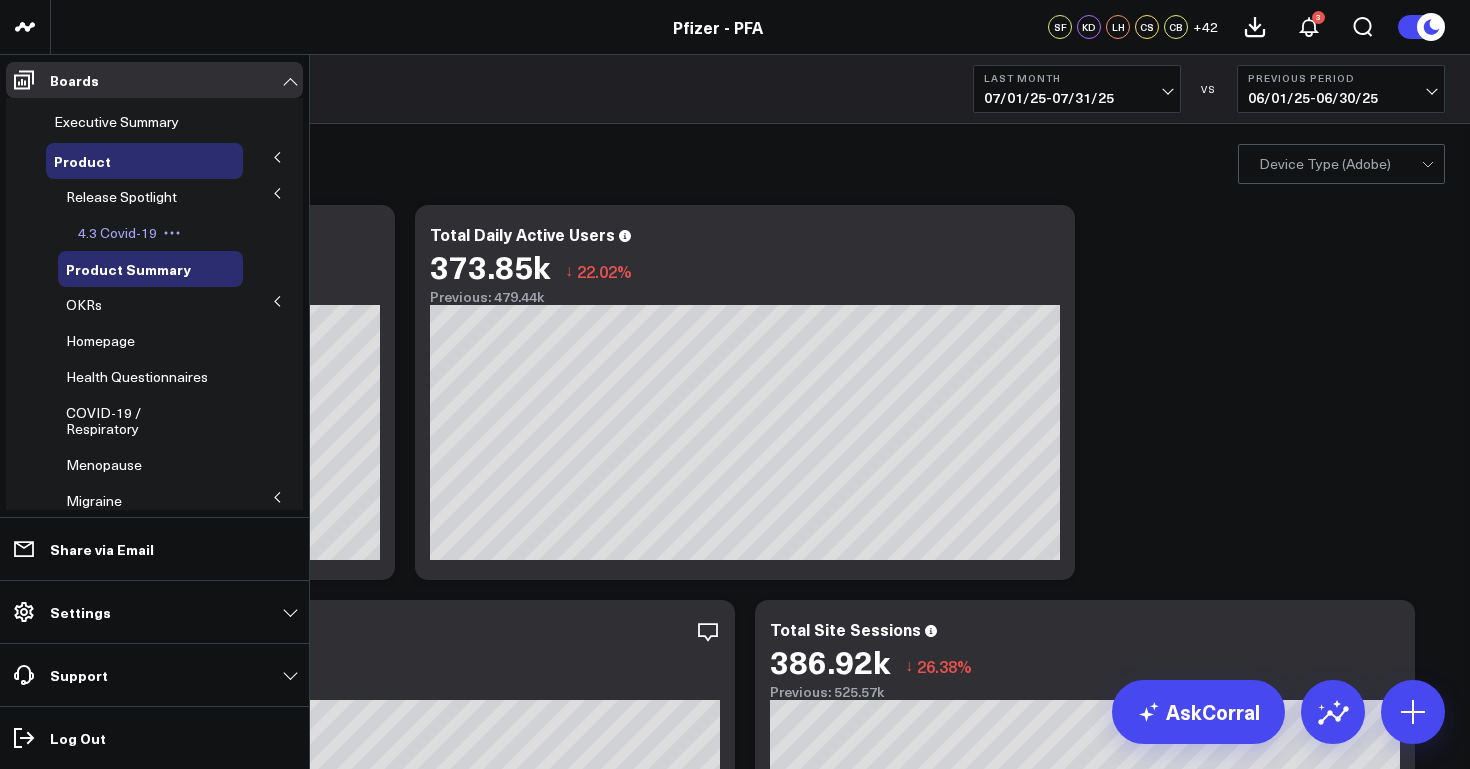 click on "4.3 Covid-19" at bounding box center [117, 232] 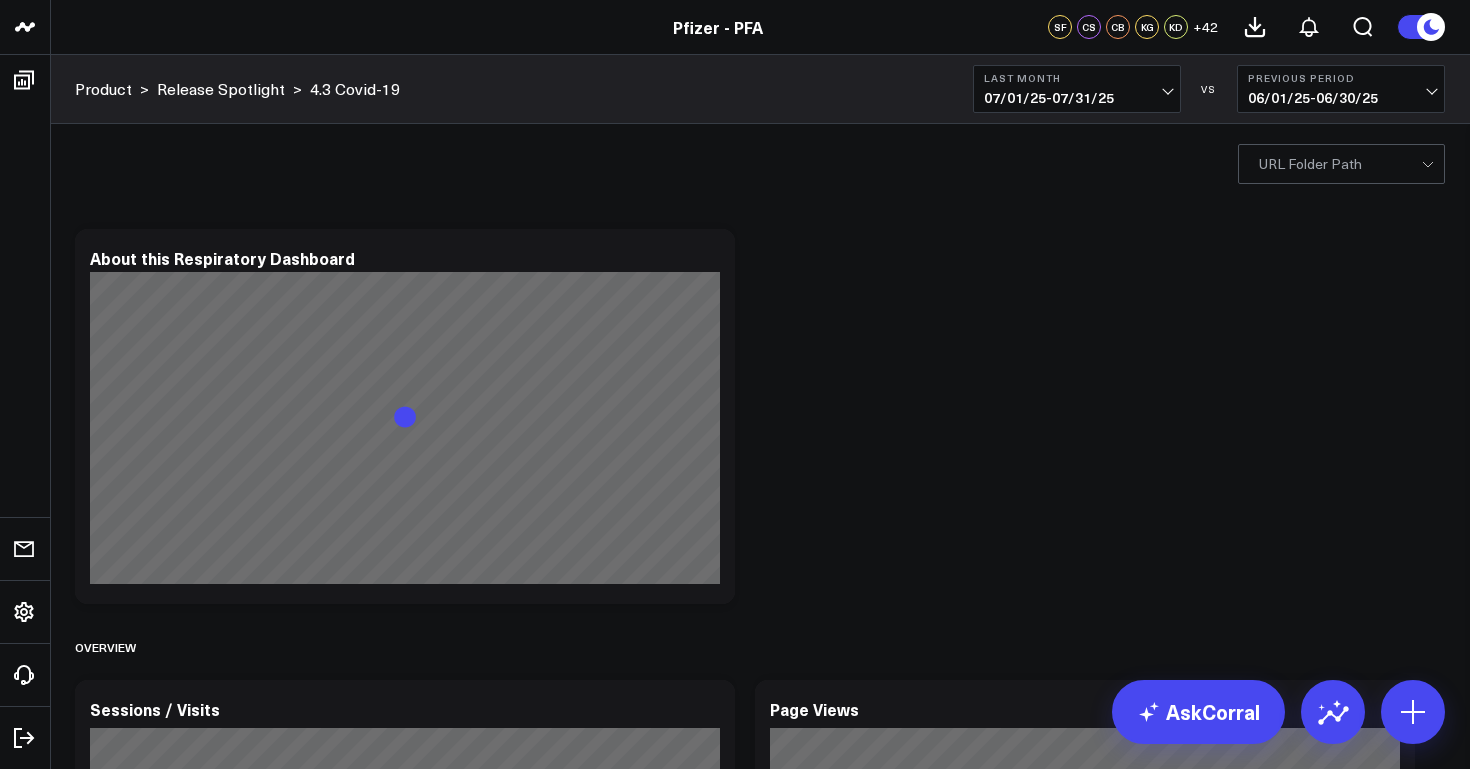 scroll, scrollTop: 0, scrollLeft: 0, axis: both 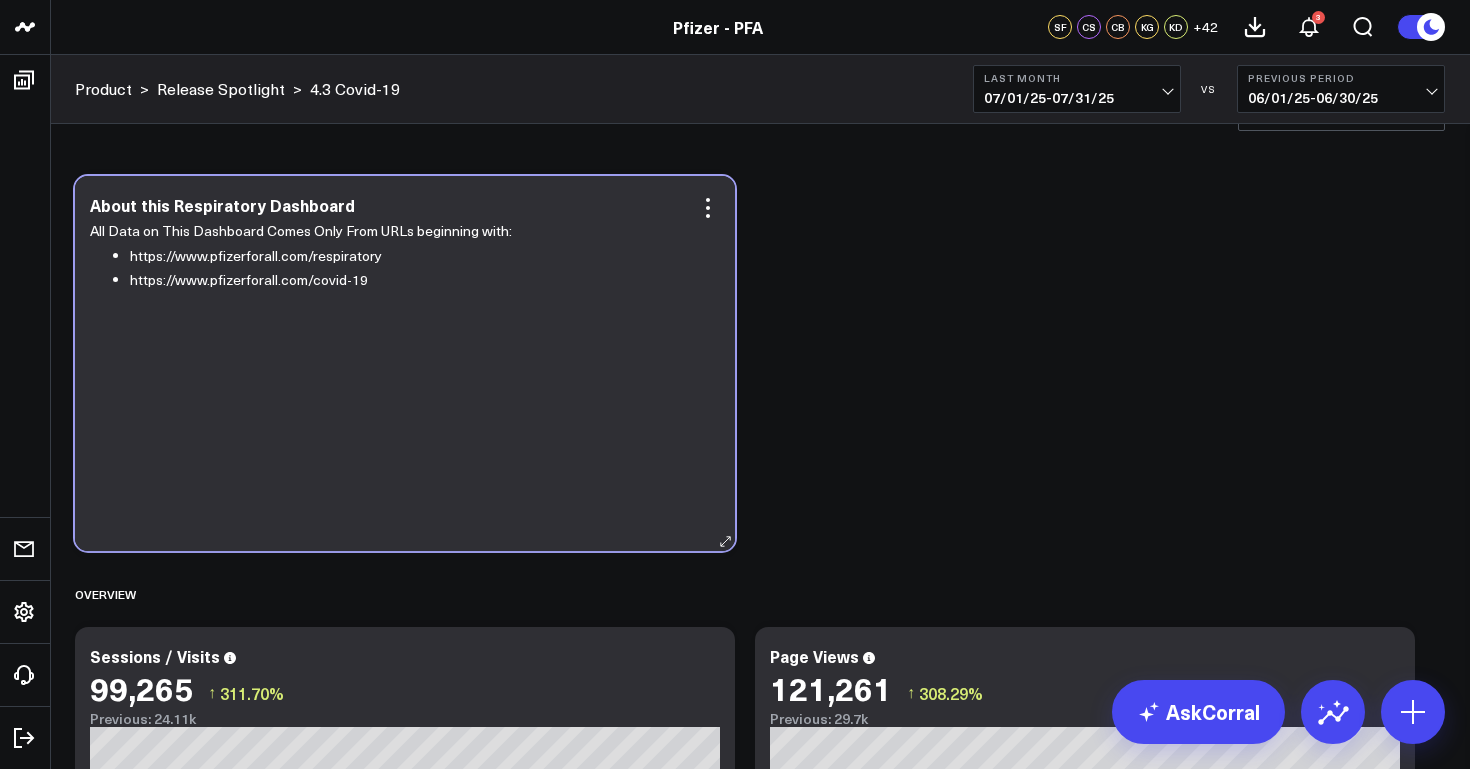 click on "https://www.pfizerforall.com/respiratory" at bounding box center [417, 256] 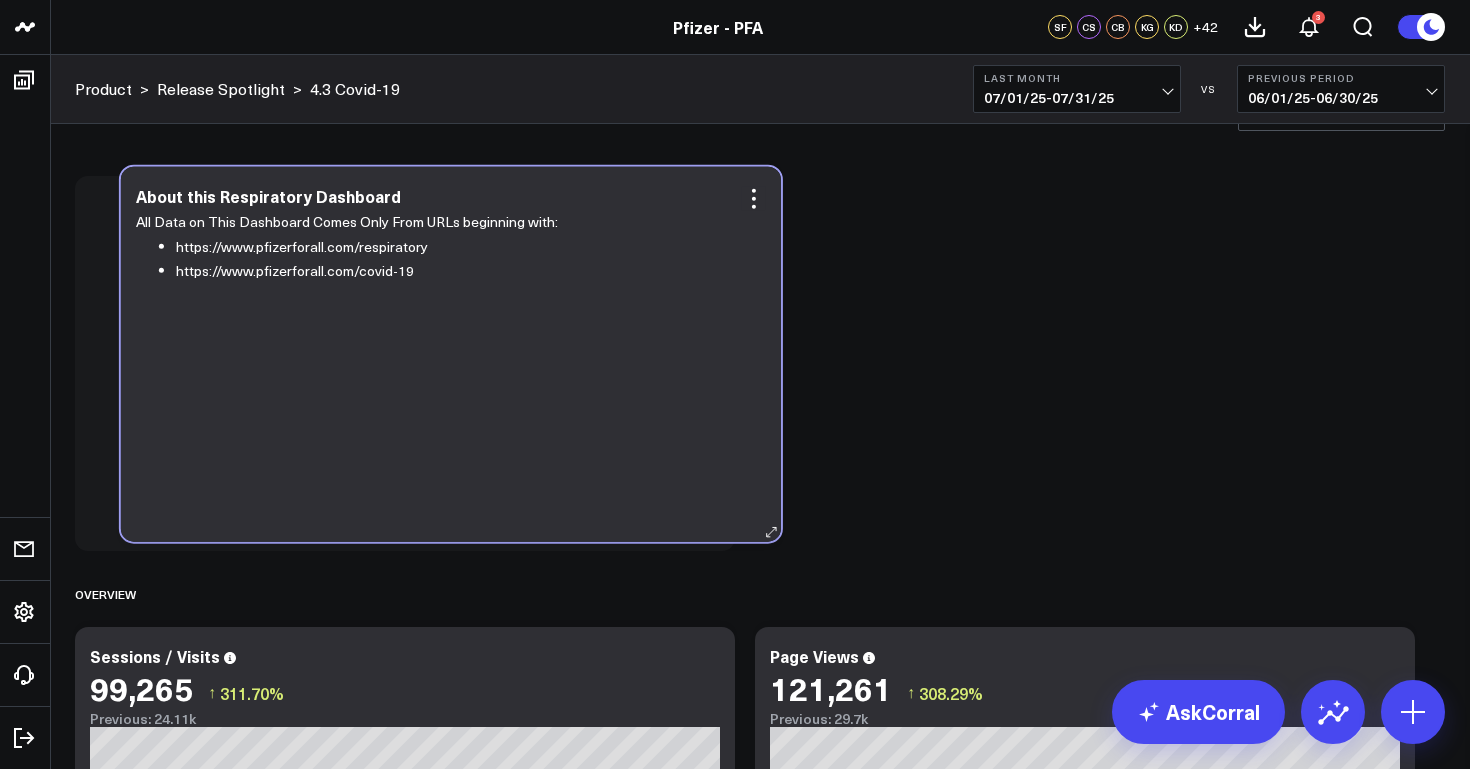 drag, startPoint x: 381, startPoint y: 262, endPoint x: 427, endPoint y: 252, distance: 47.07441 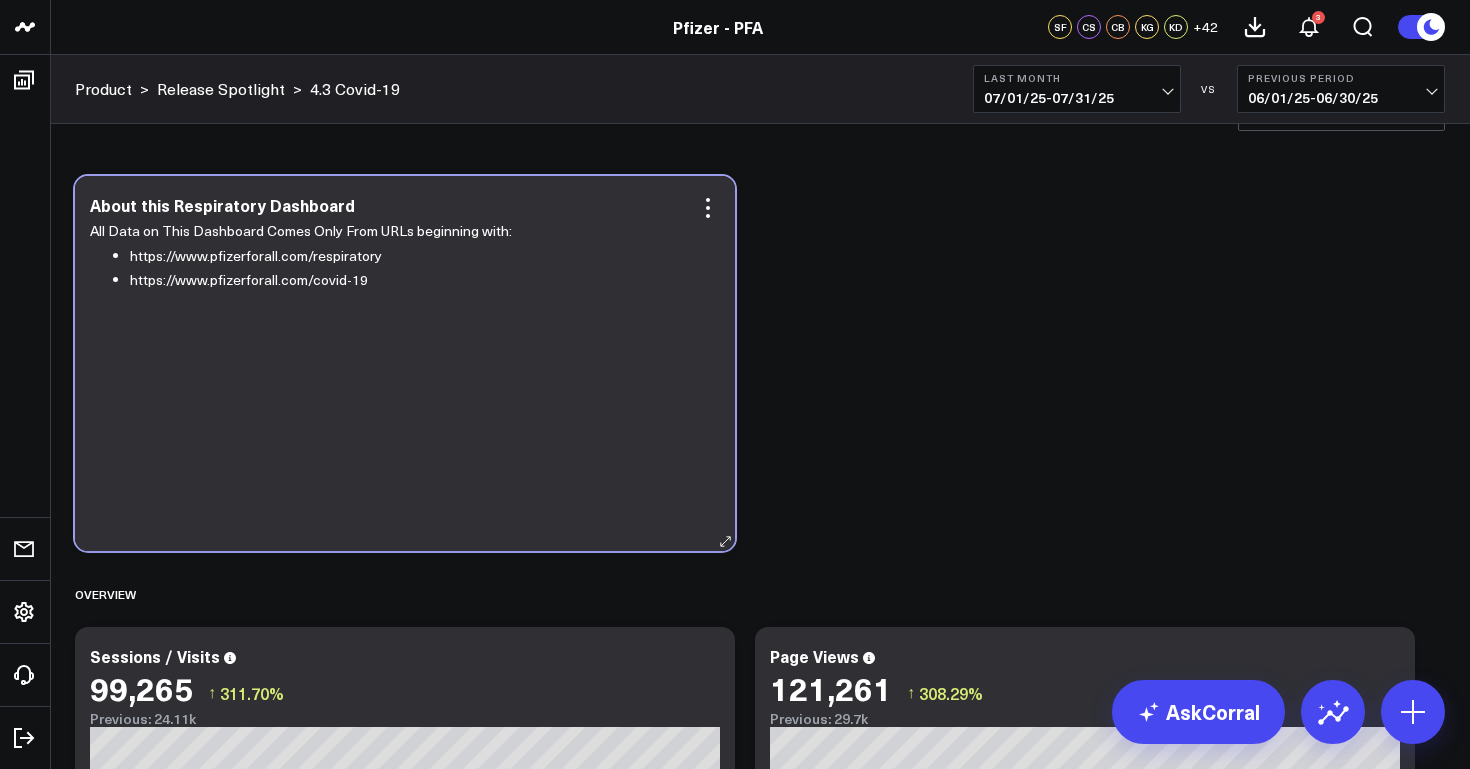 click on "https://www.pfizerforall.com/respiratory" at bounding box center (417, 256) 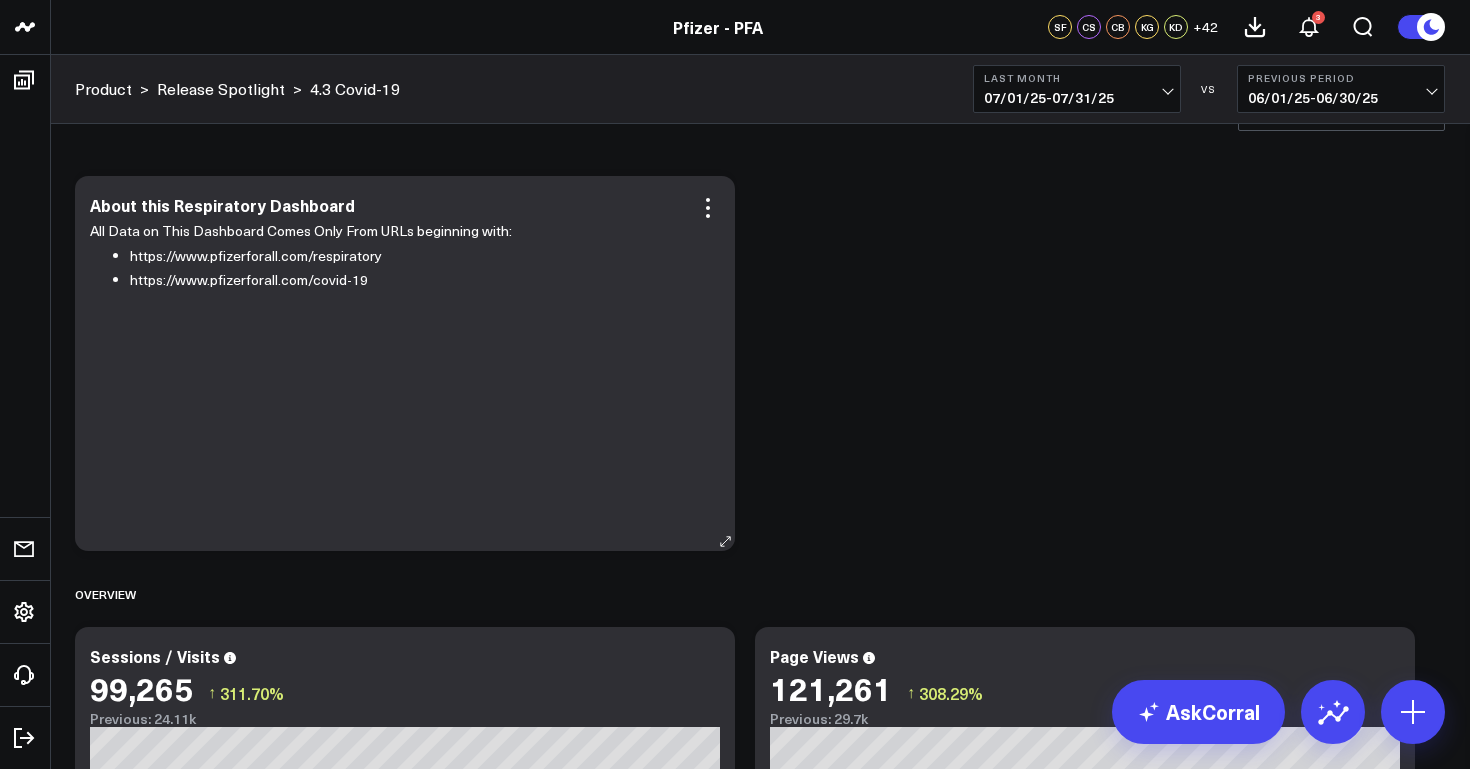 click on "https://www.pfizerforall.com/respiratory" at bounding box center (417, 256) 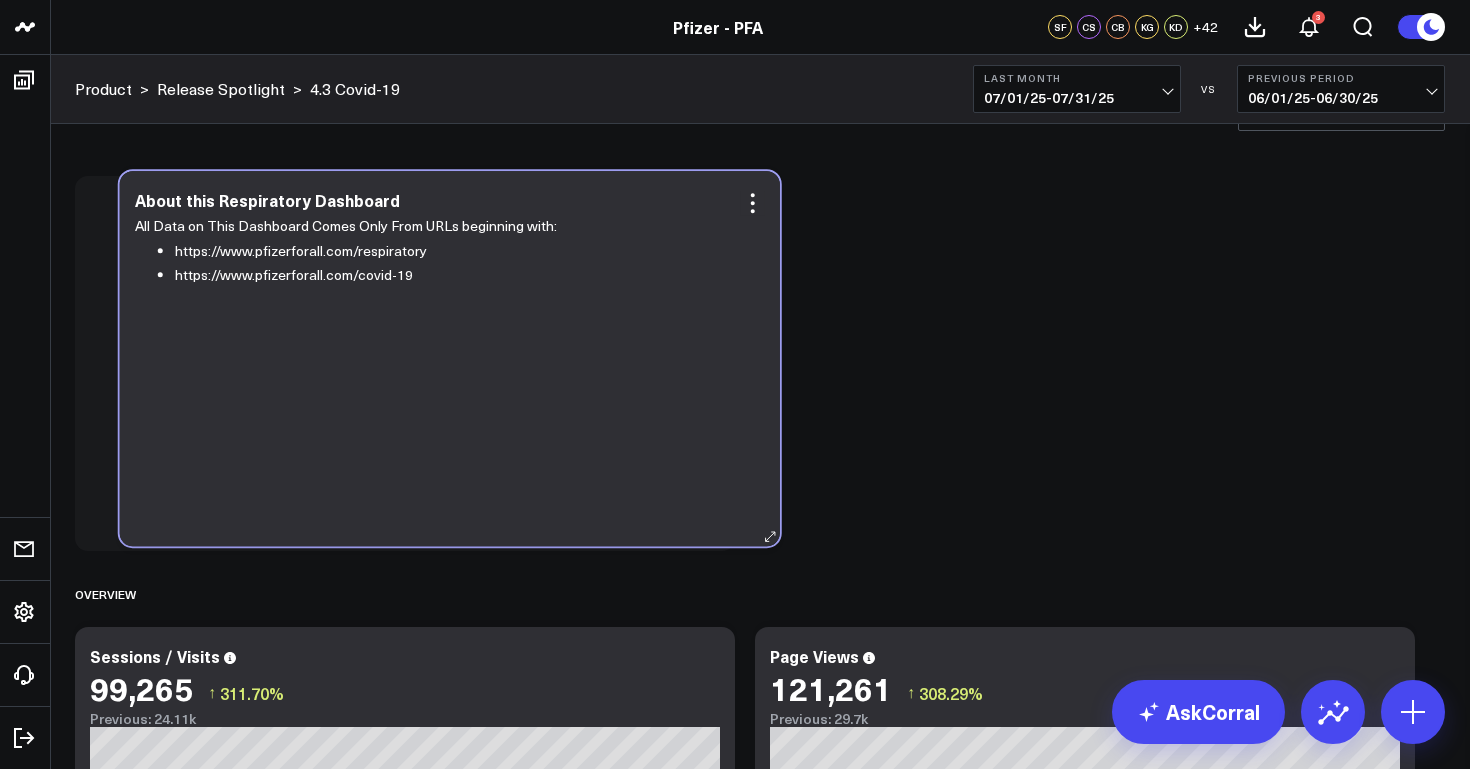 drag, startPoint x: 133, startPoint y: 260, endPoint x: 177, endPoint y: 255, distance: 44.28318 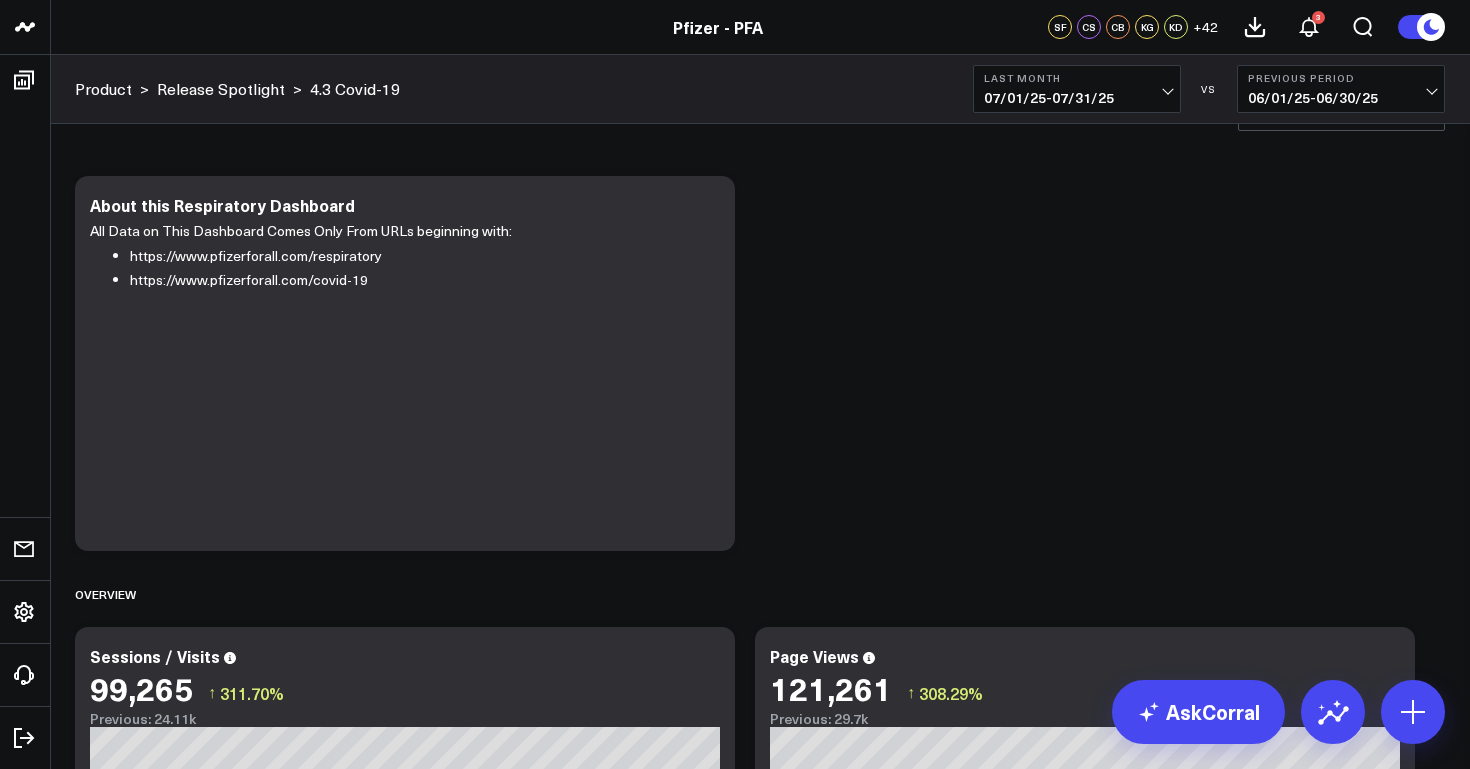 drag, startPoint x: 307, startPoint y: 92, endPoint x: 231, endPoint y: 0, distance: 119.331474 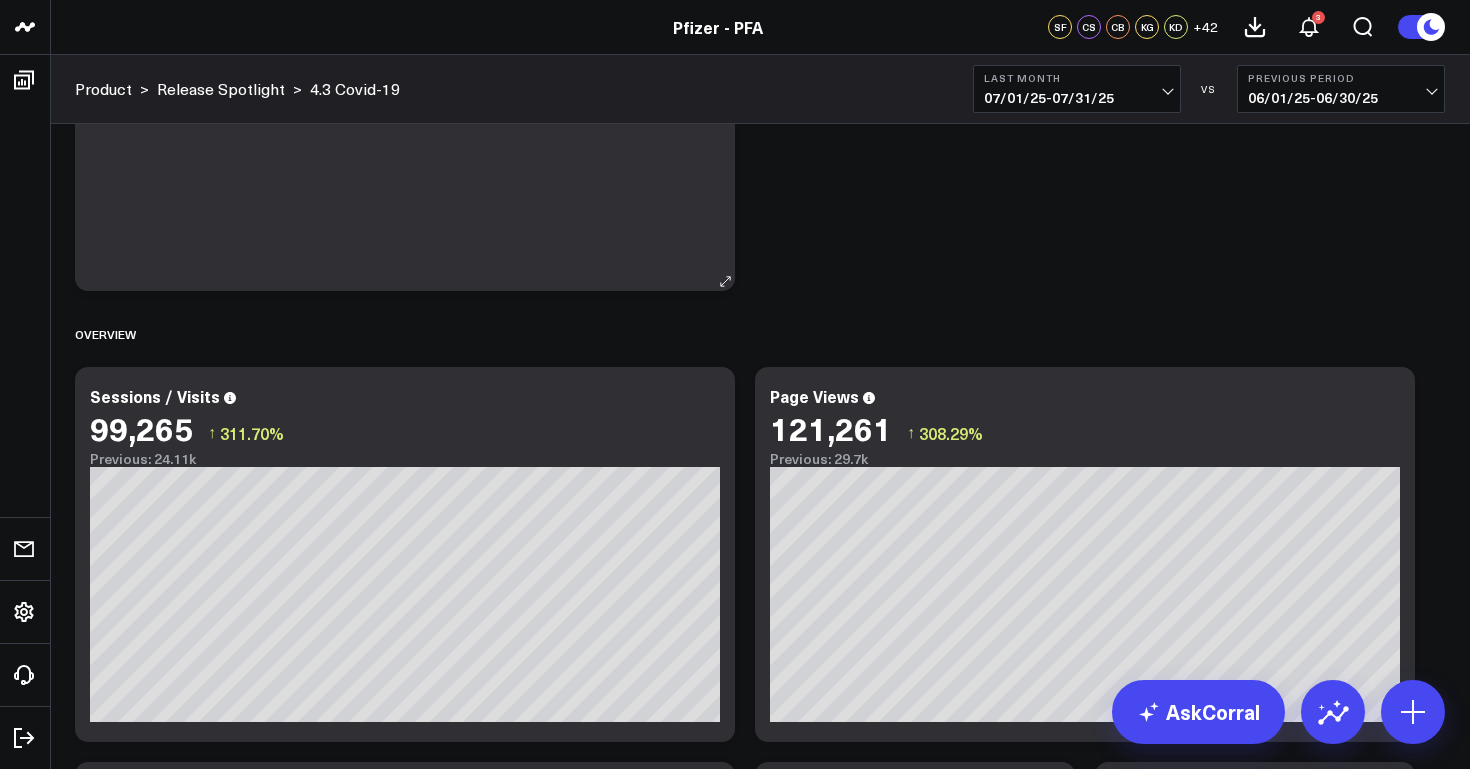 scroll, scrollTop: 0, scrollLeft: 0, axis: both 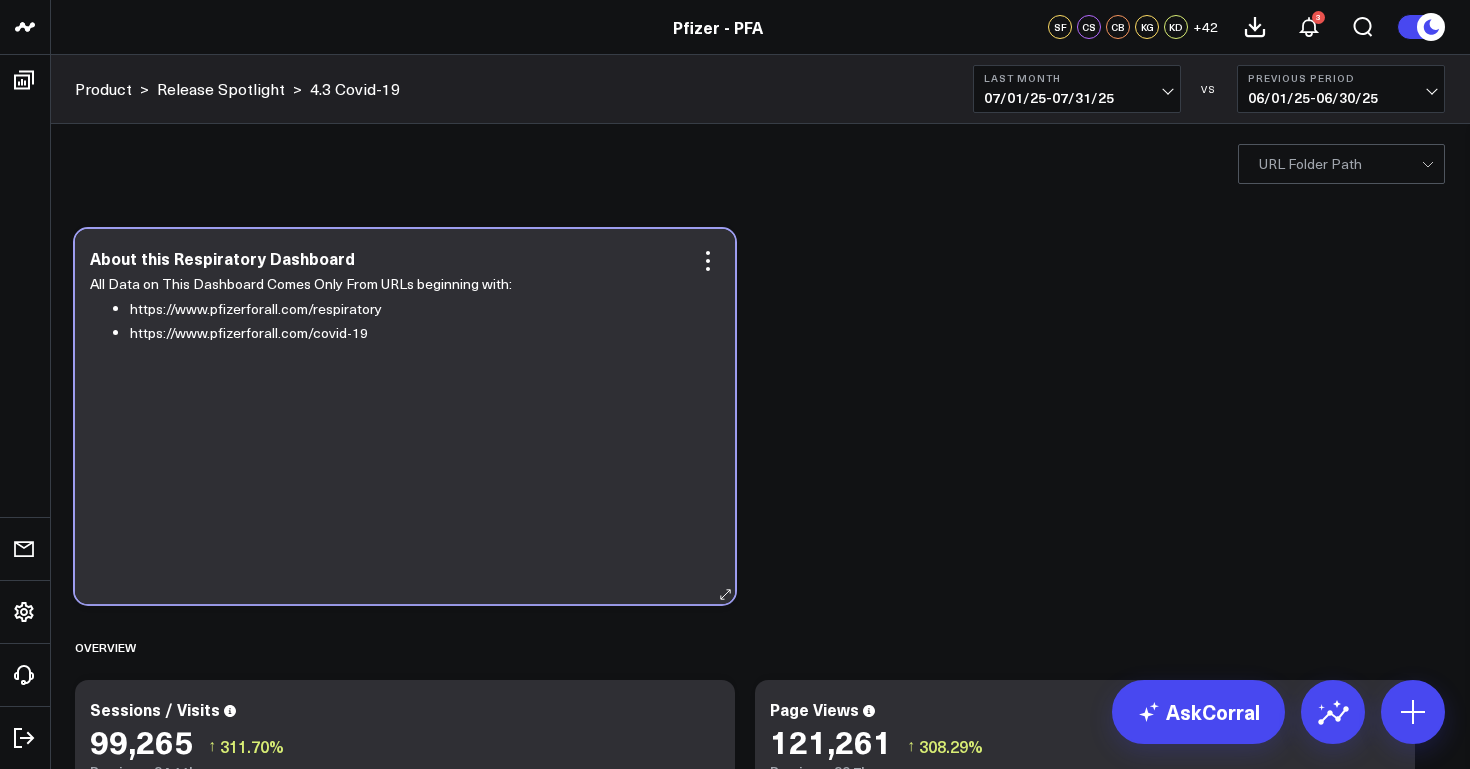 click on "https://www.pfizerforall.com/respiratory" at bounding box center (417, 309) 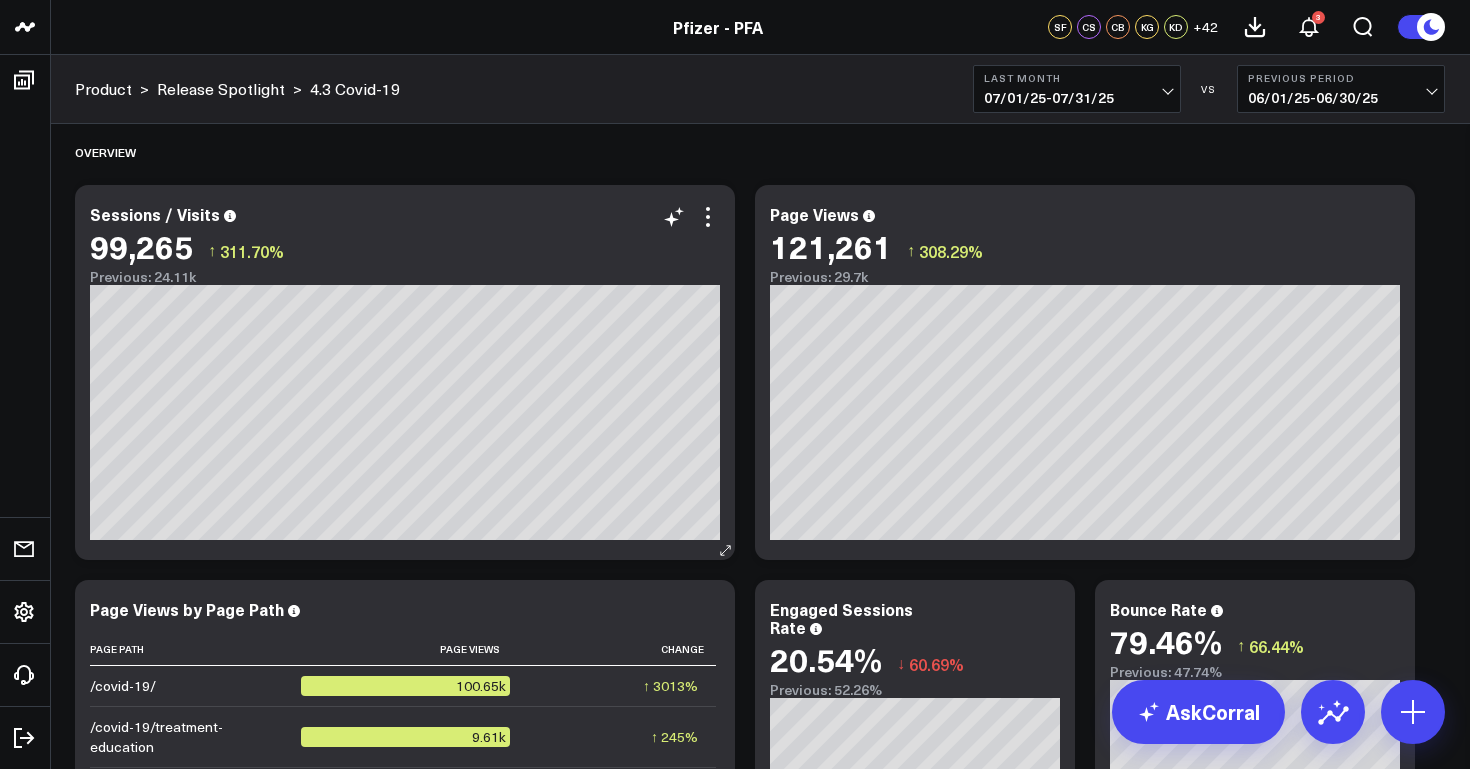 scroll, scrollTop: 500, scrollLeft: 0, axis: vertical 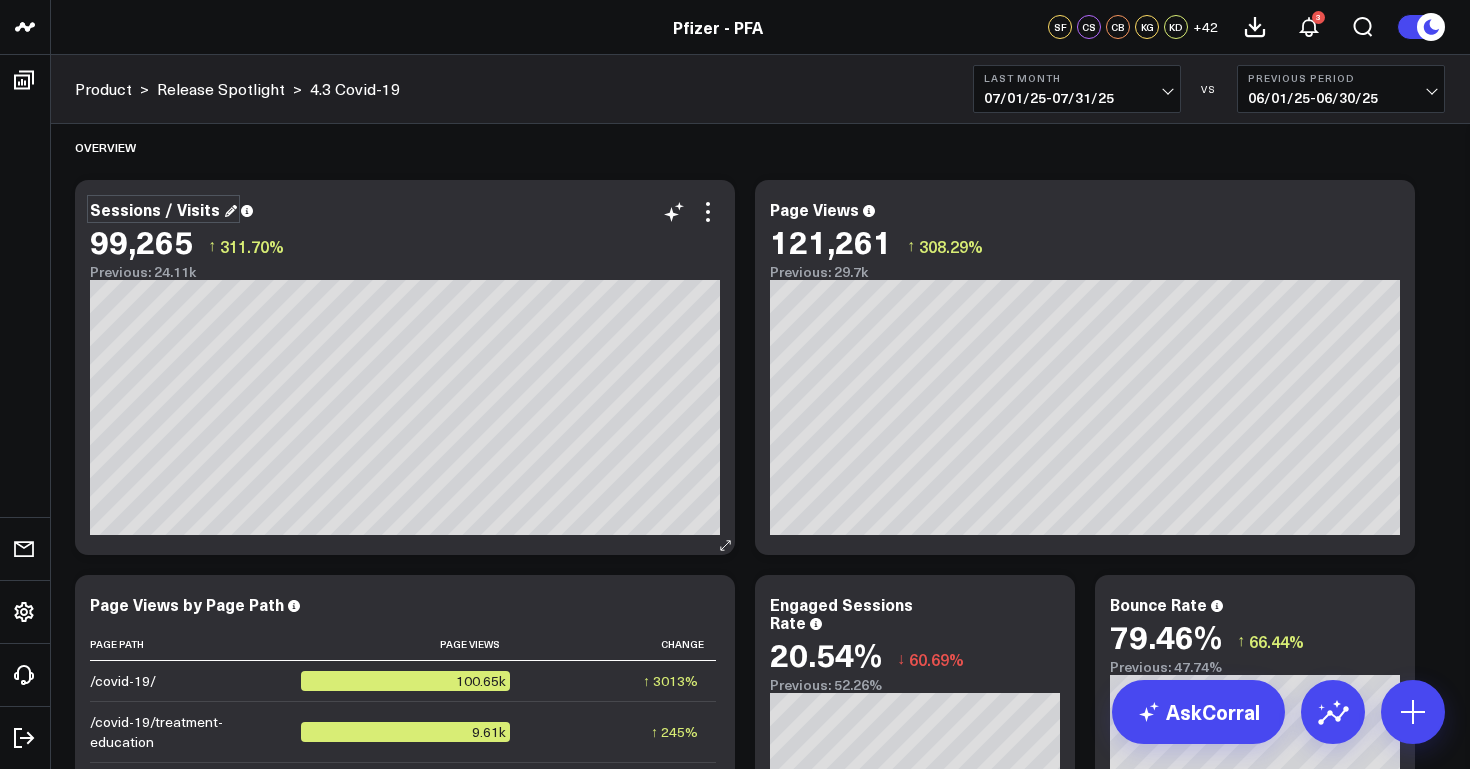 click on "Sessions / Visits" at bounding box center [163, 209] 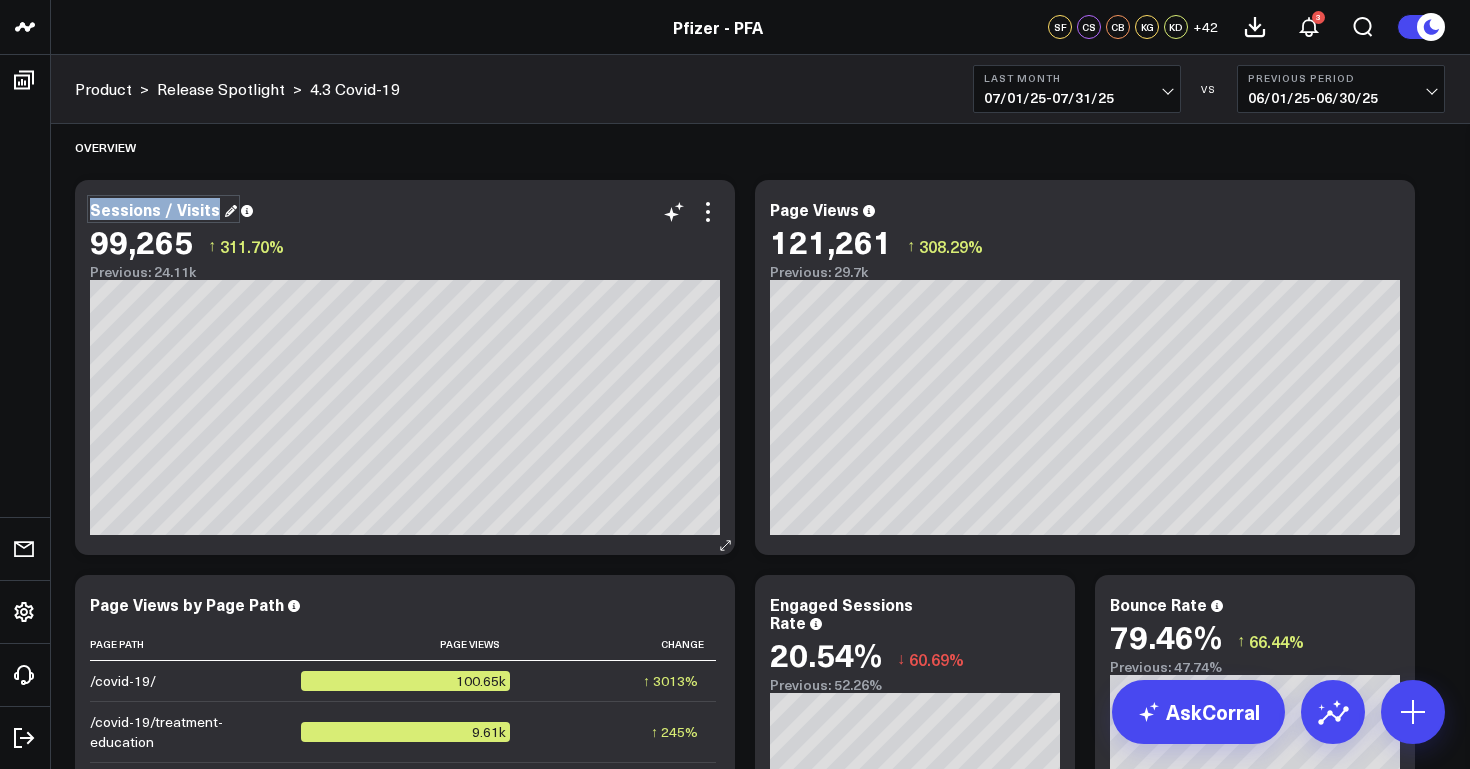 drag, startPoint x: 216, startPoint y: 207, endPoint x: 86, endPoint y: 198, distance: 130.31117 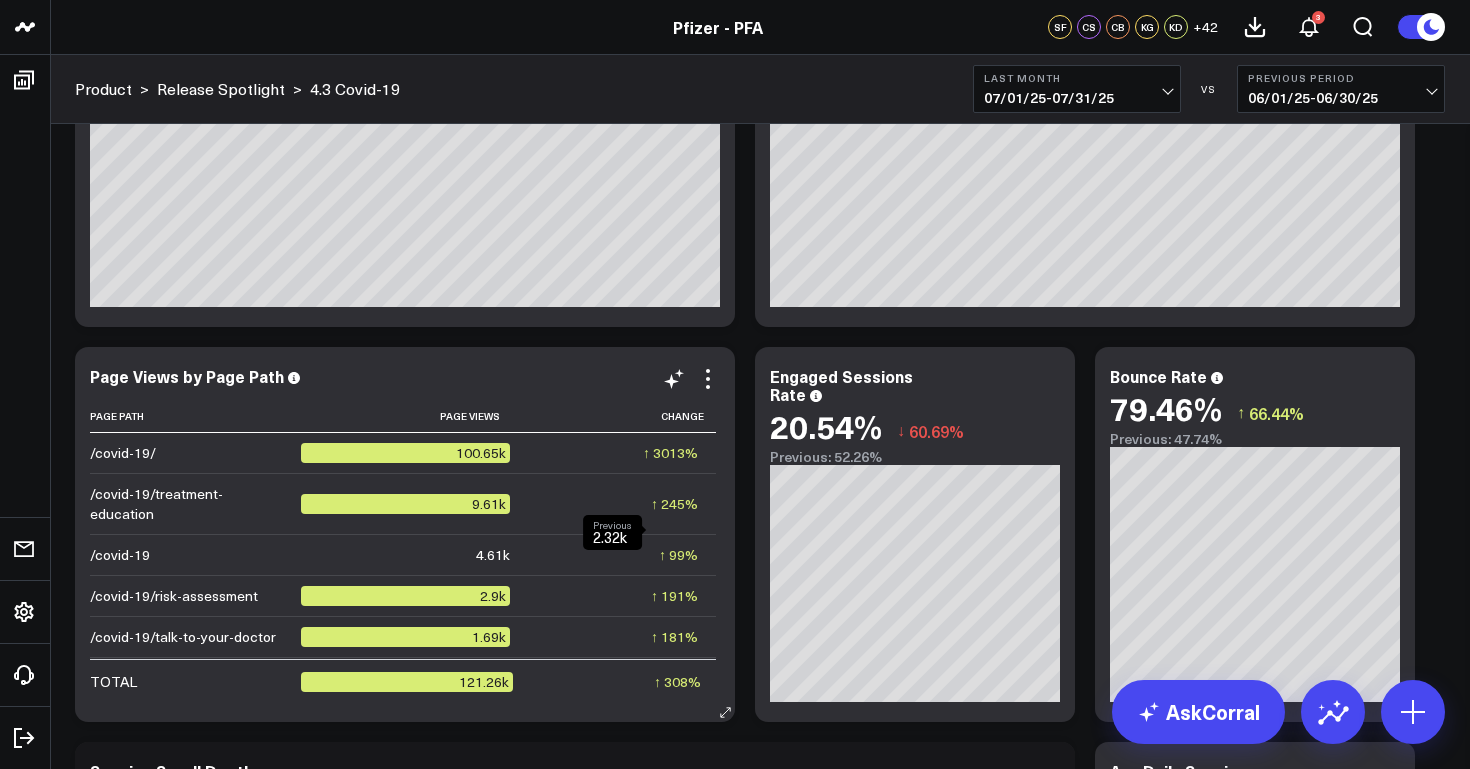 scroll, scrollTop: 696, scrollLeft: 0, axis: vertical 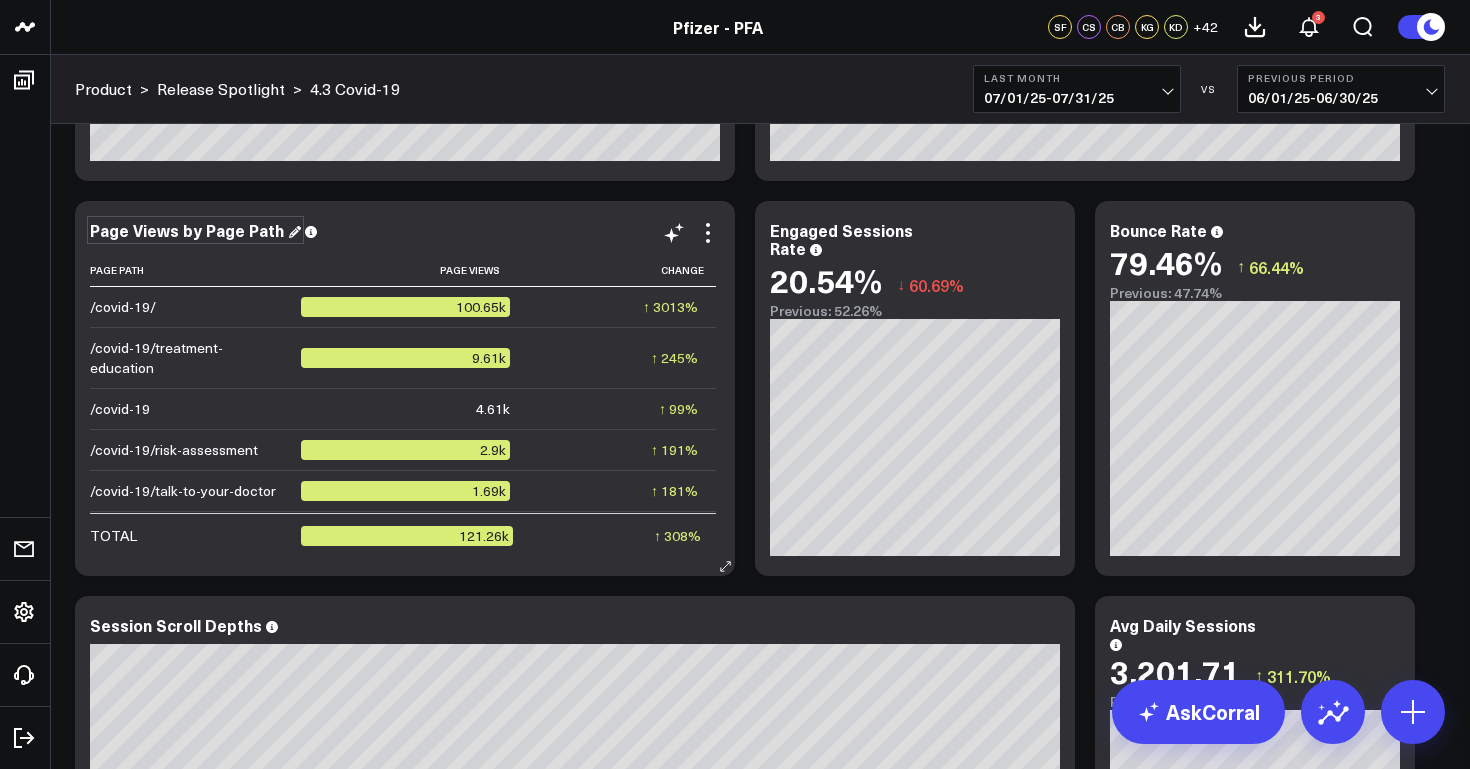 click on "Page Views by Page Path" at bounding box center [195, 230] 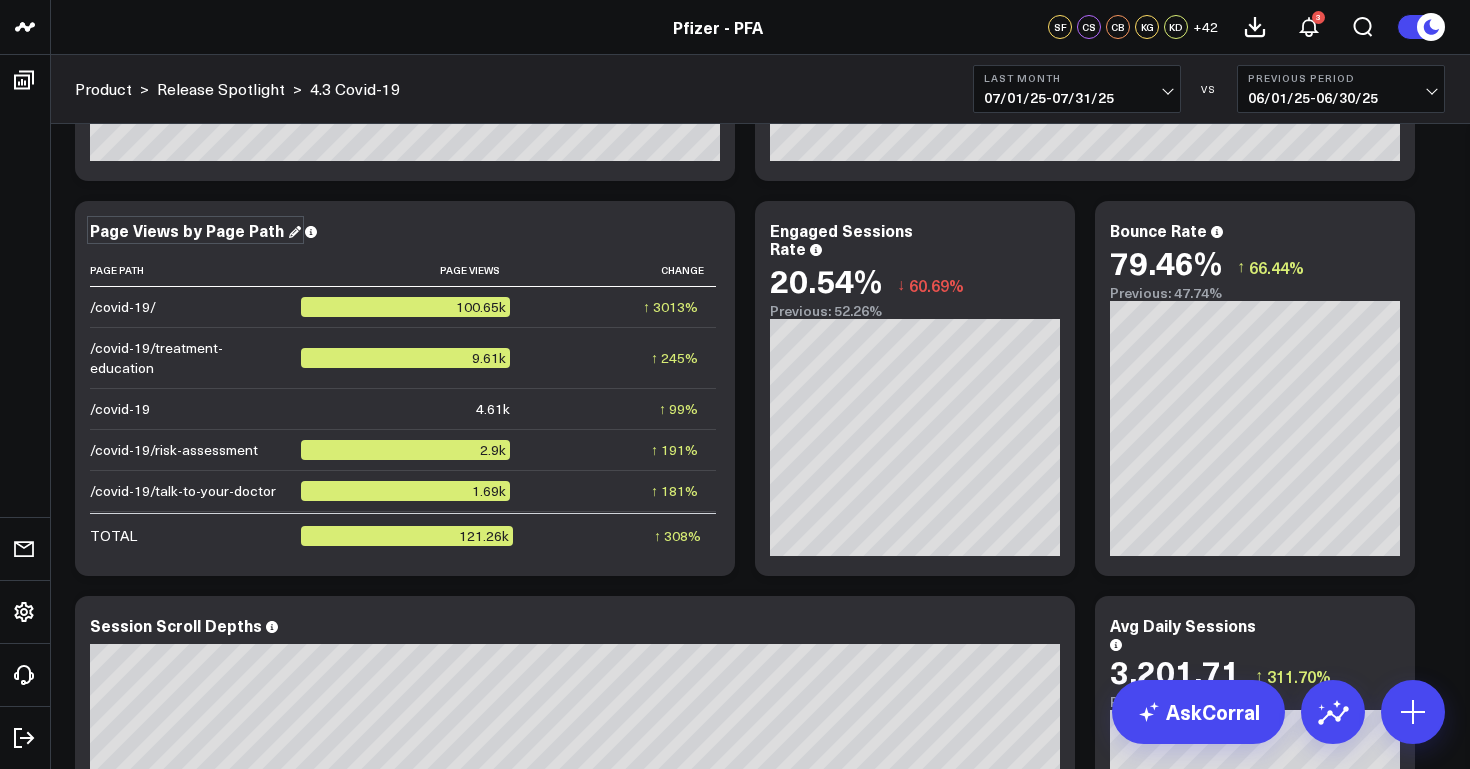 drag, startPoint x: 274, startPoint y: 230, endPoint x: 72, endPoint y: 236, distance: 202.0891 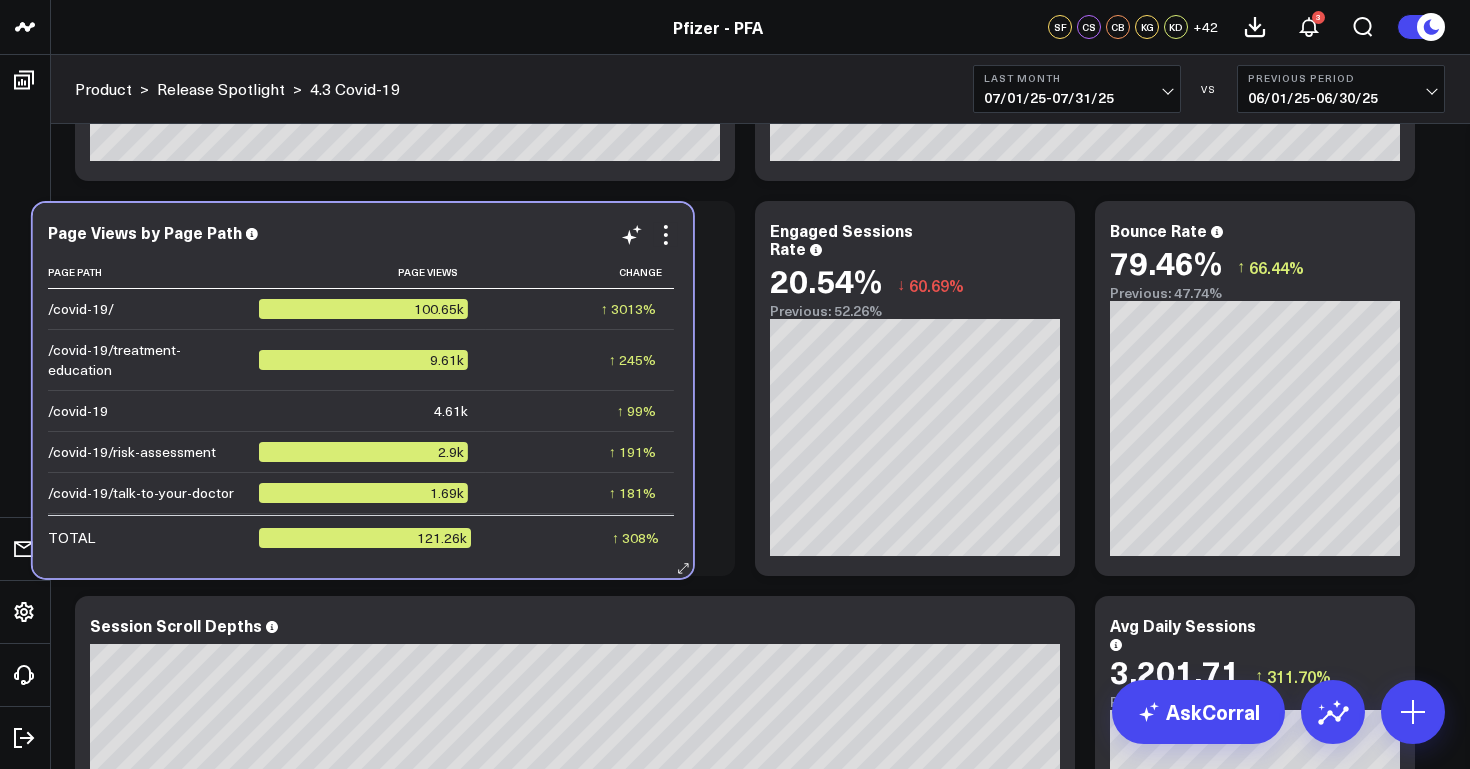 drag, startPoint x: 280, startPoint y: 243, endPoint x: 238, endPoint y: 245, distance: 42.047592 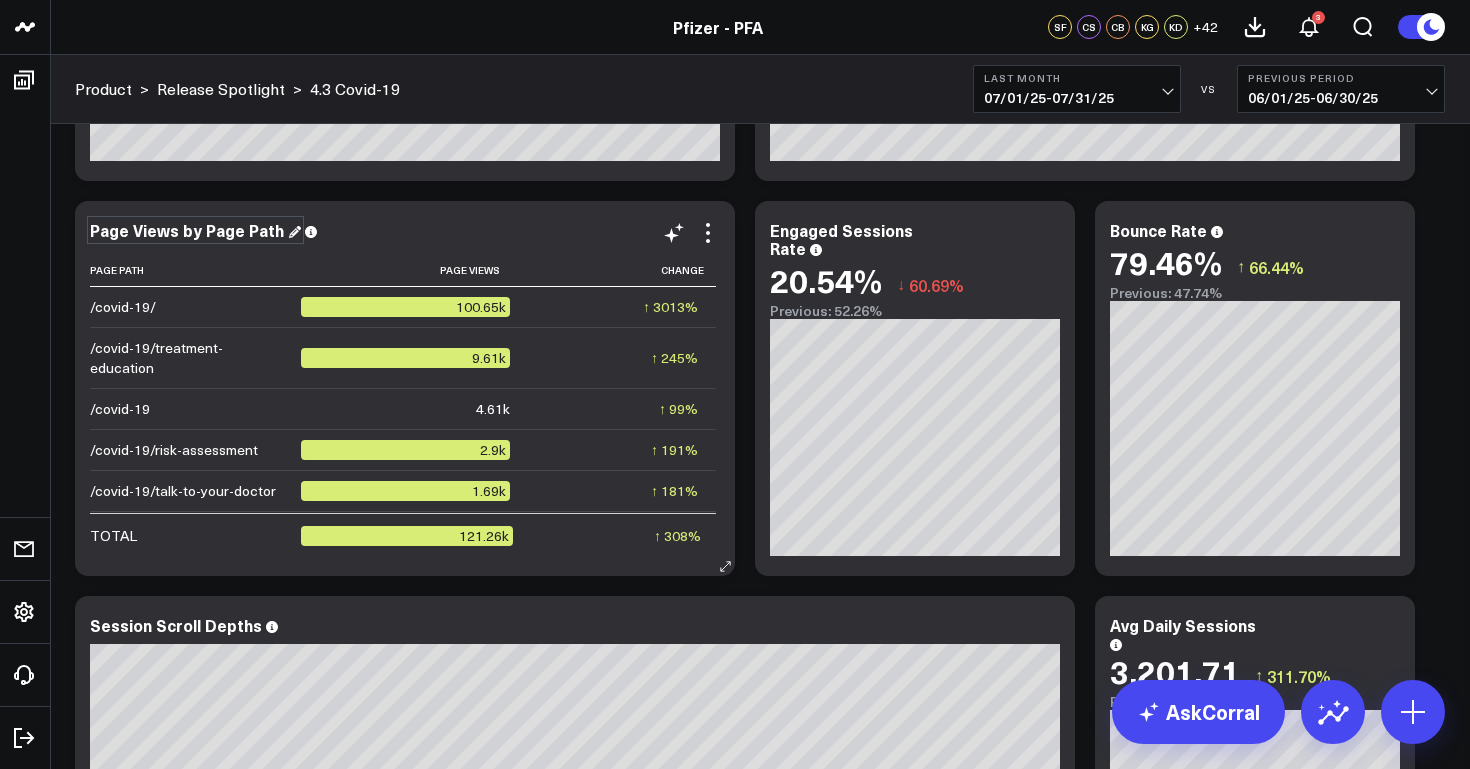click on "Page Views by Page Path" at bounding box center (195, 230) 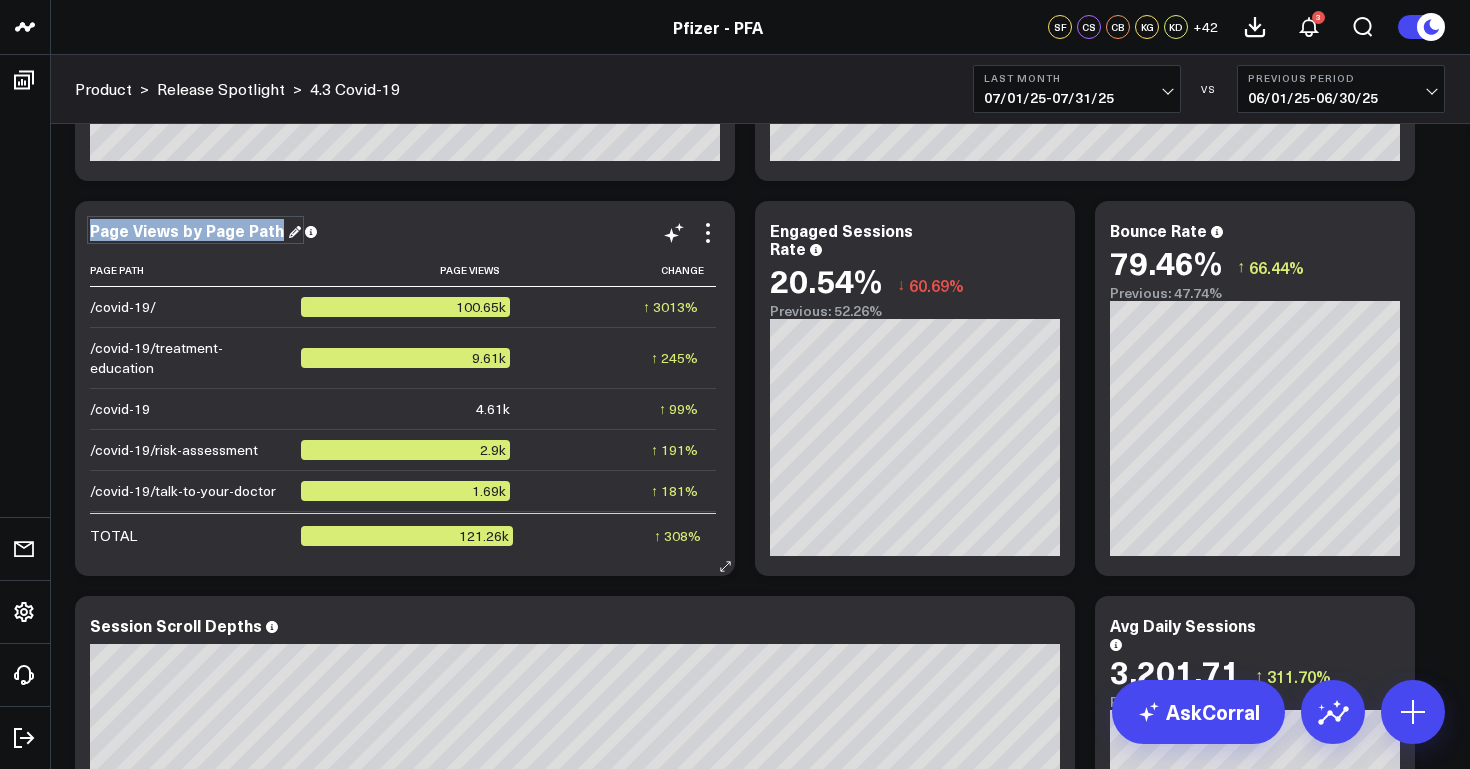 drag, startPoint x: 280, startPoint y: 235, endPoint x: 105, endPoint y: 218, distance: 175.82378 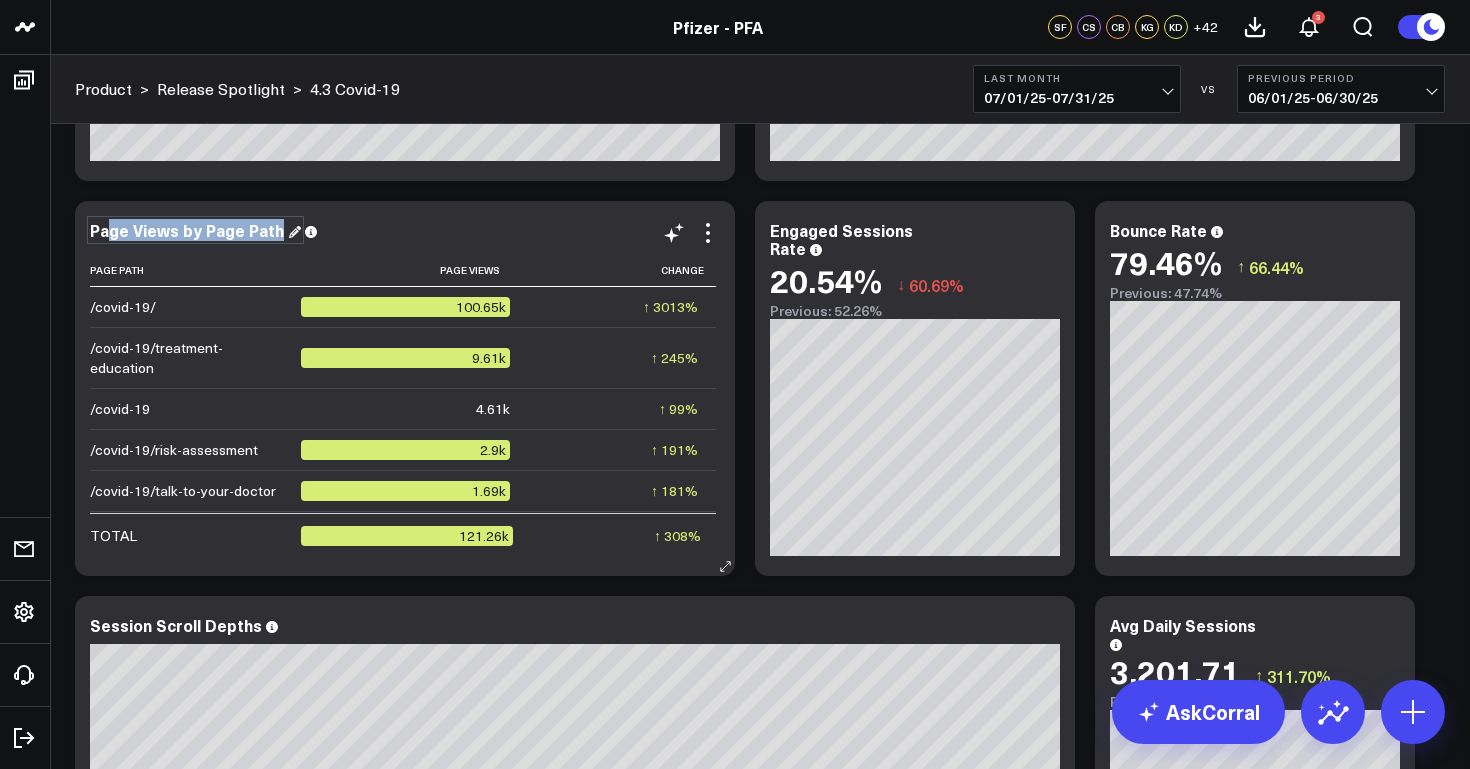 copy on "ge Views by Page Path" 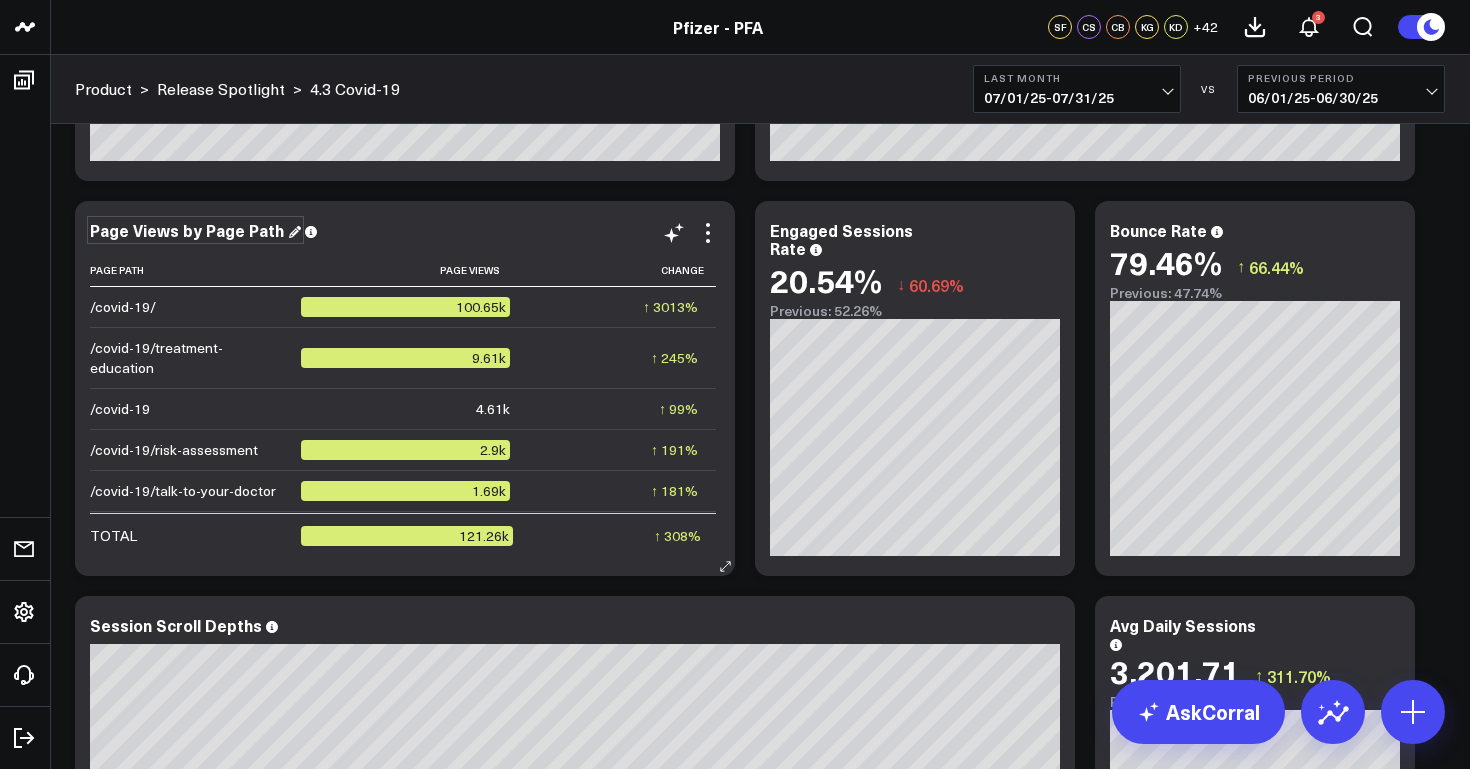 click on "Page Views by Page Path" at bounding box center [195, 230] 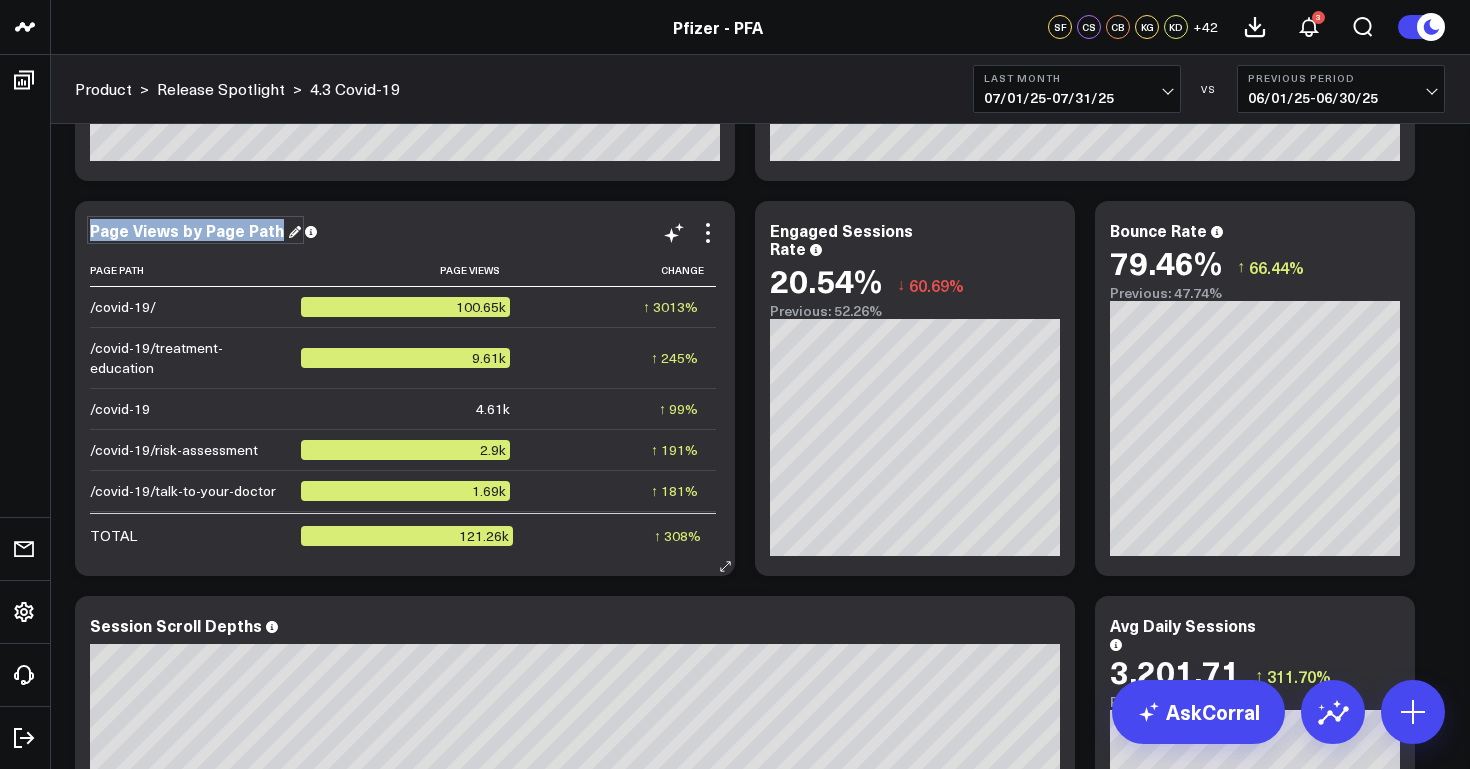 drag, startPoint x: 277, startPoint y: 224, endPoint x: 88, endPoint y: 225, distance: 189.00264 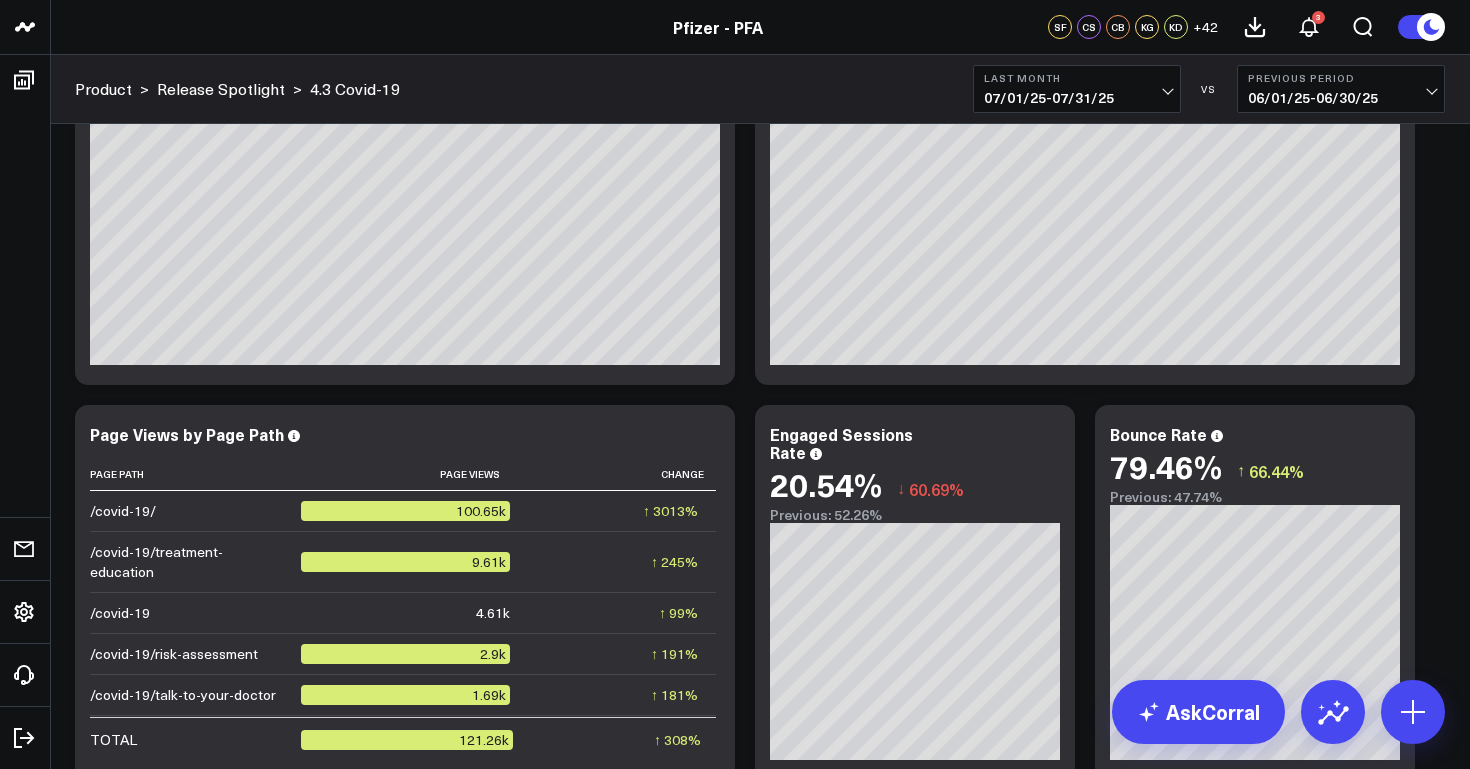 scroll, scrollTop: 759, scrollLeft: 0, axis: vertical 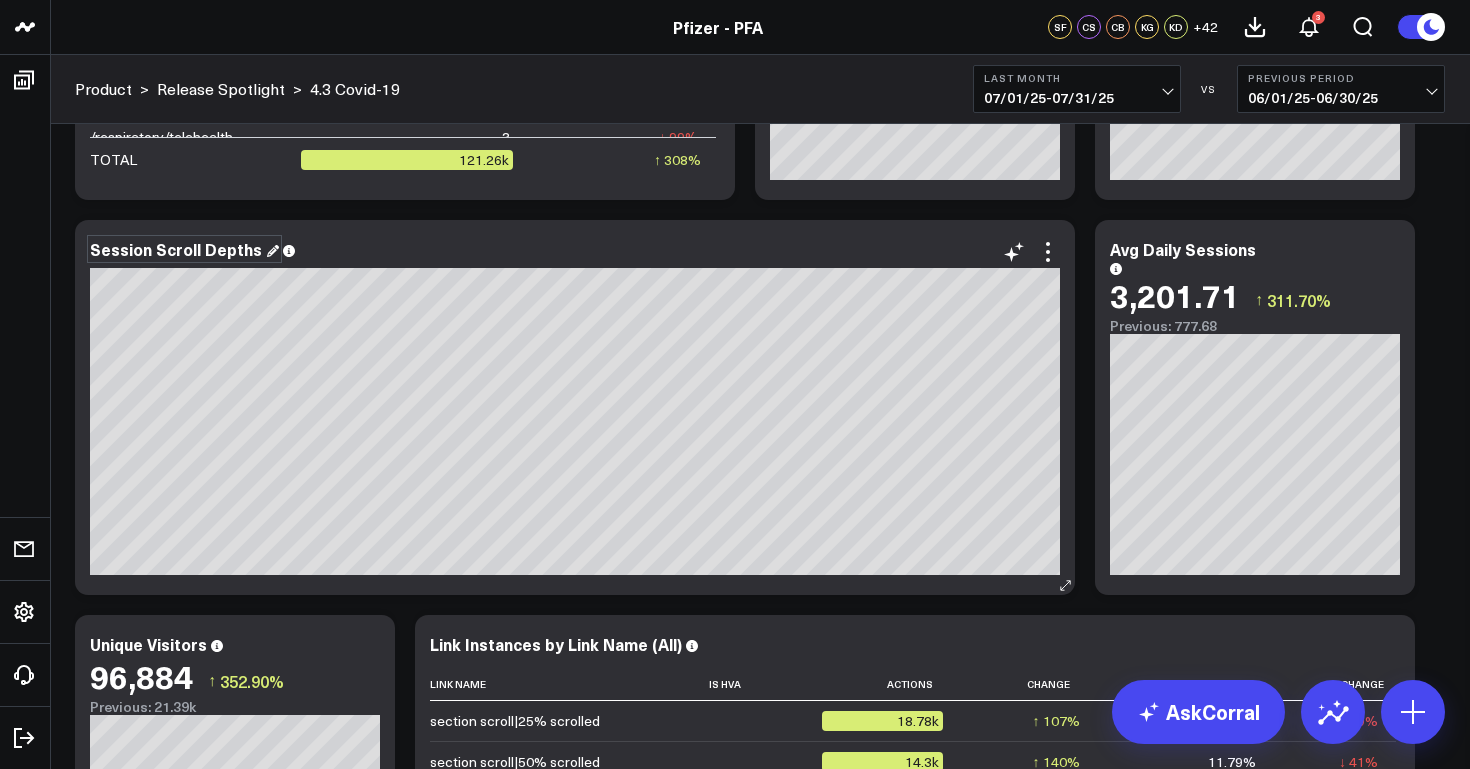 click on "Session Scroll Depths" at bounding box center (184, 249) 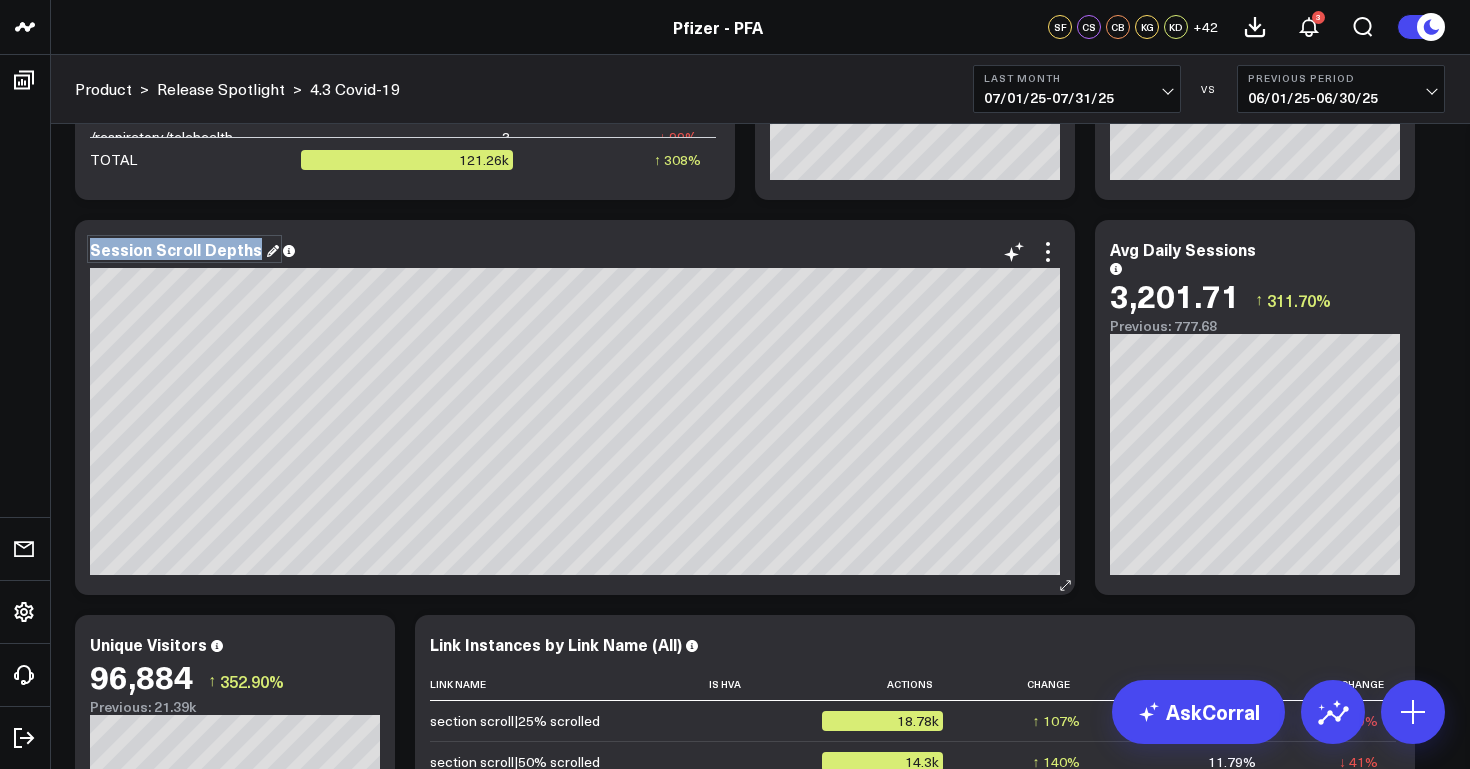 drag, startPoint x: 254, startPoint y: 254, endPoint x: 82, endPoint y: 244, distance: 172.29045 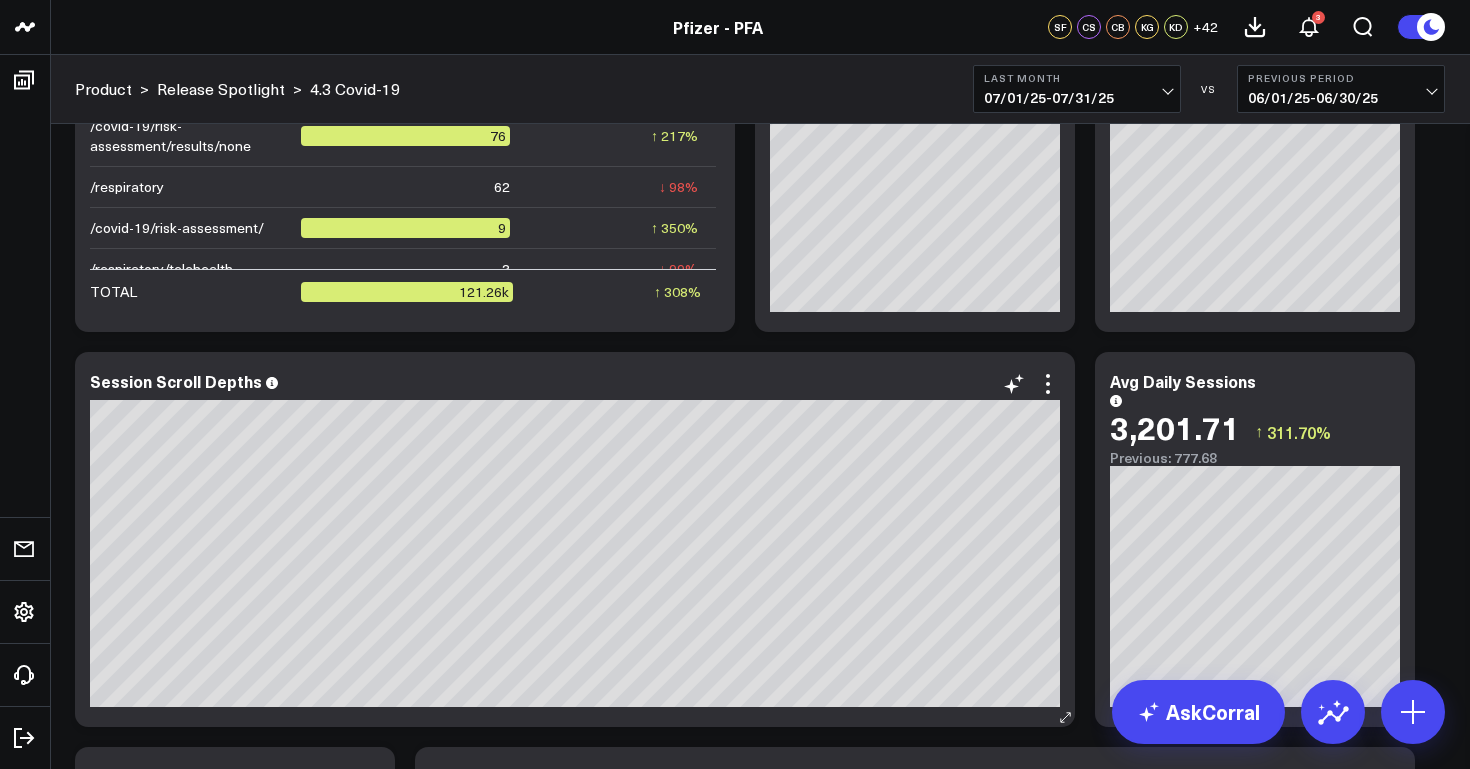 scroll, scrollTop: 1117, scrollLeft: 0, axis: vertical 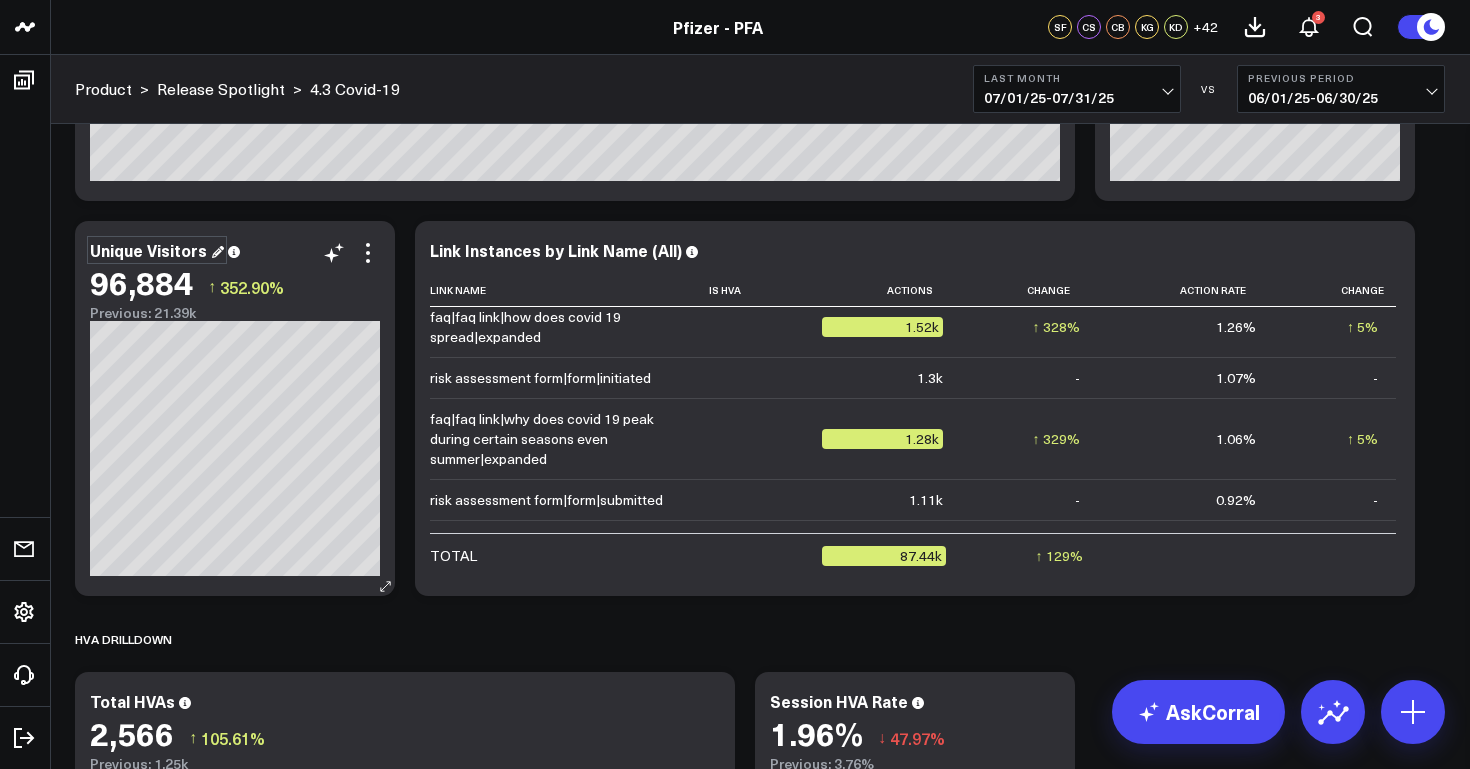 click on "Unique Visitors" at bounding box center [157, 250] 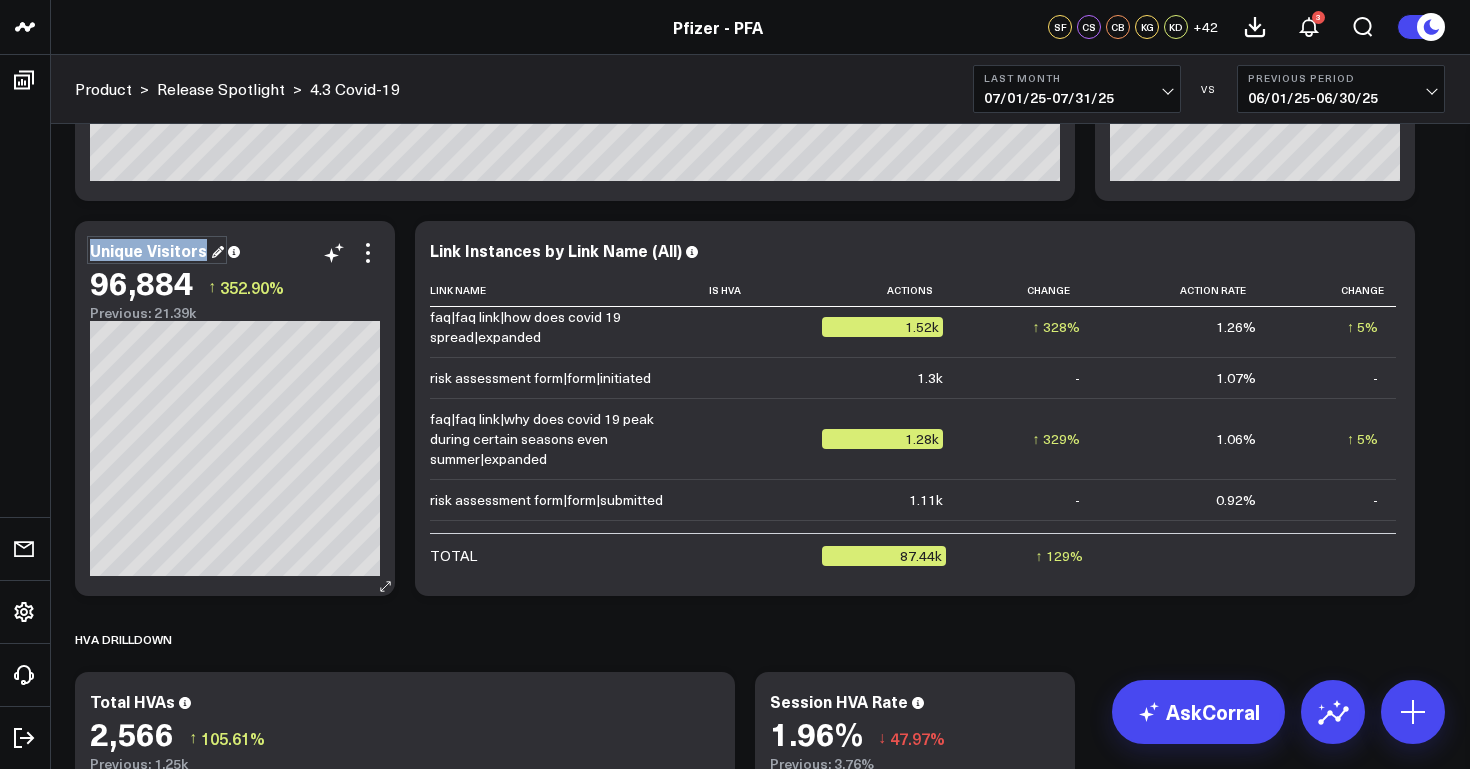 drag, startPoint x: 204, startPoint y: 253, endPoint x: 86, endPoint y: 252, distance: 118.004234 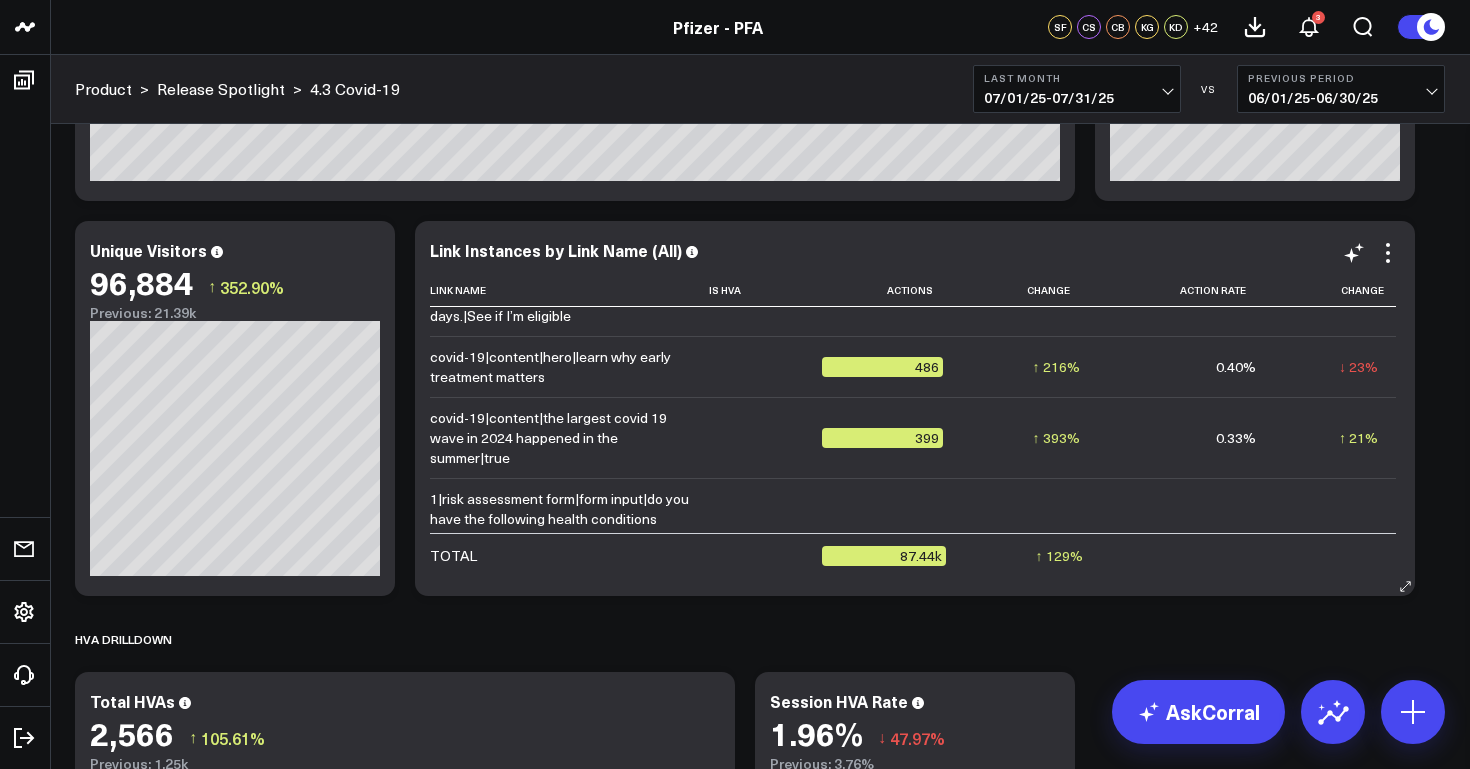 scroll, scrollTop: 954, scrollLeft: 0, axis: vertical 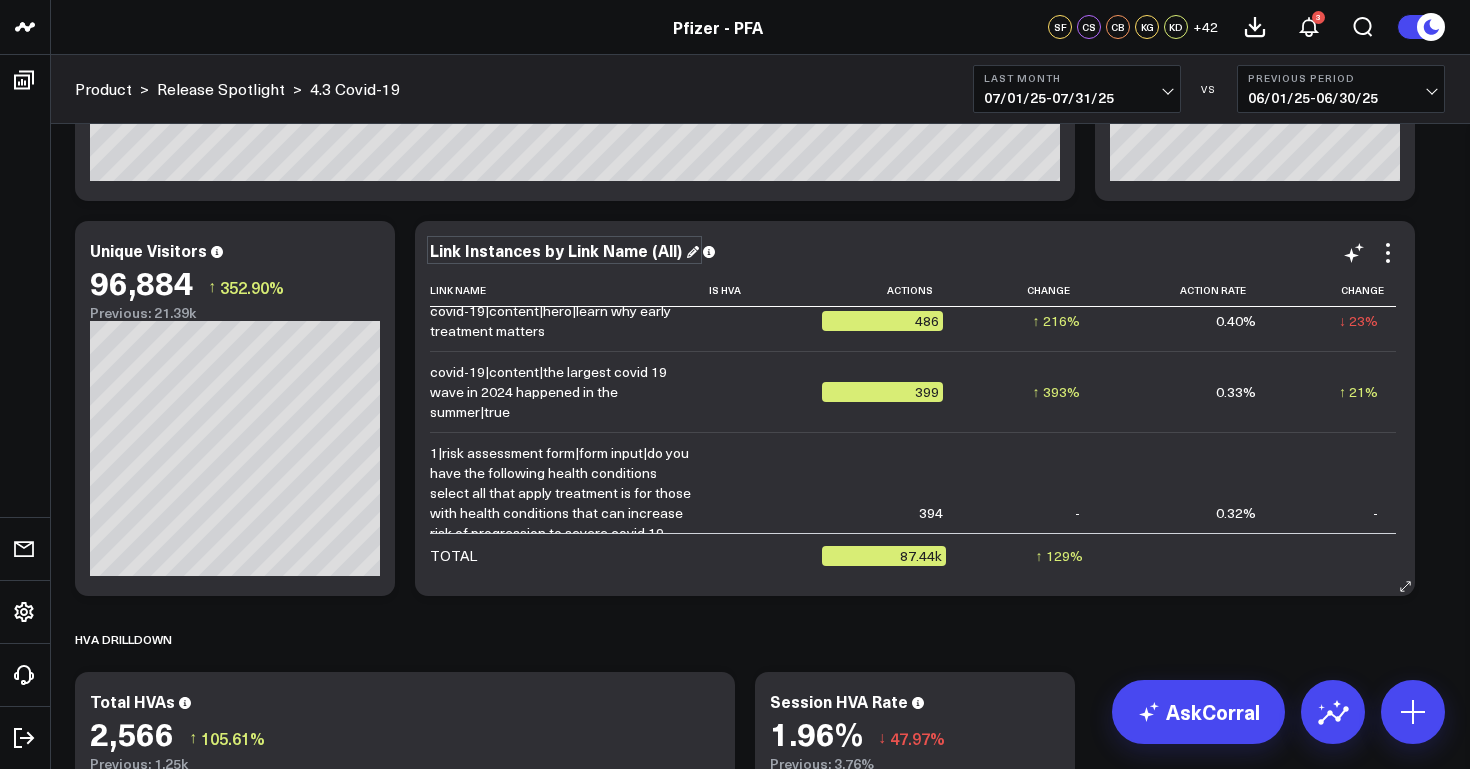 click on "Link Instances by Link Name (All)" at bounding box center [564, 250] 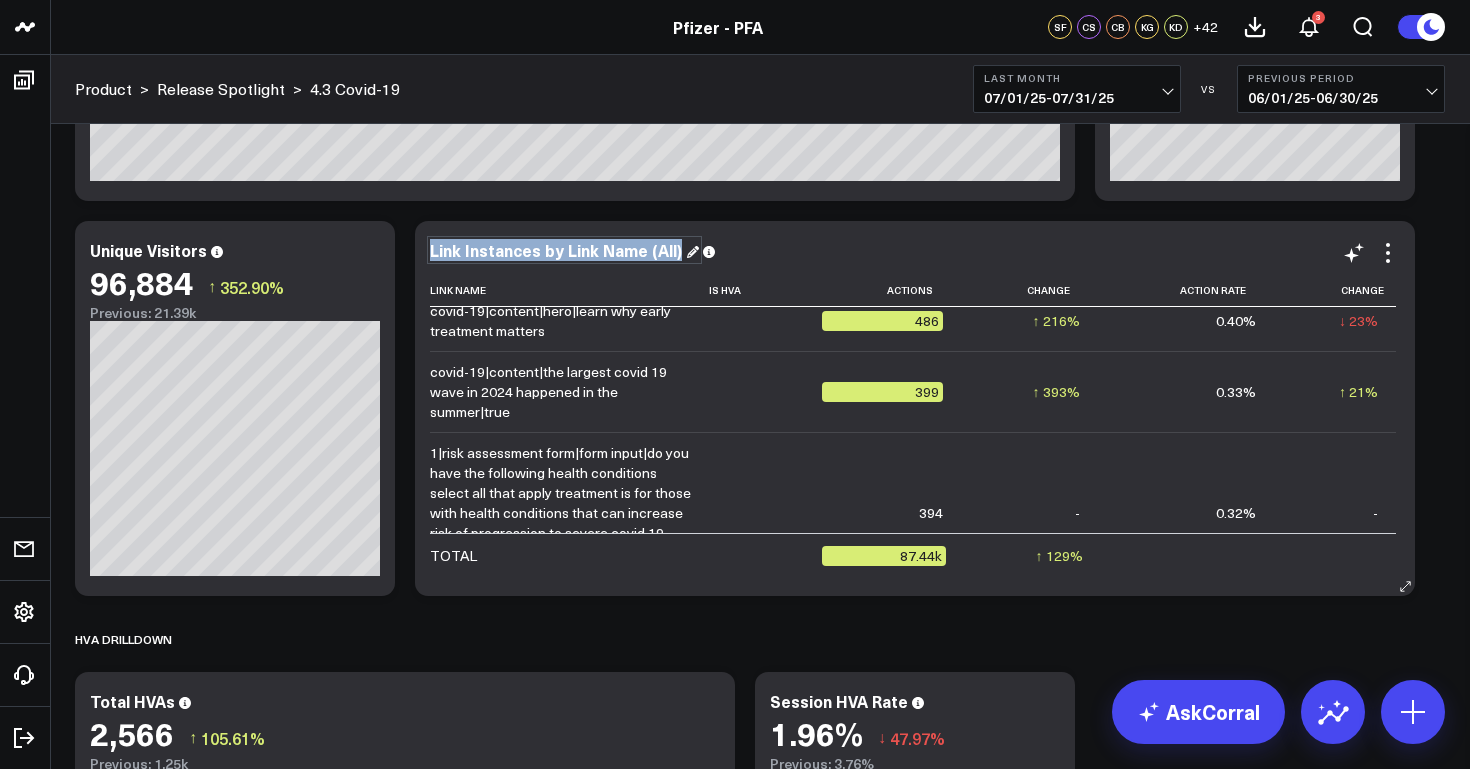 drag, startPoint x: 680, startPoint y: 250, endPoint x: 424, endPoint y: 254, distance: 256.03125 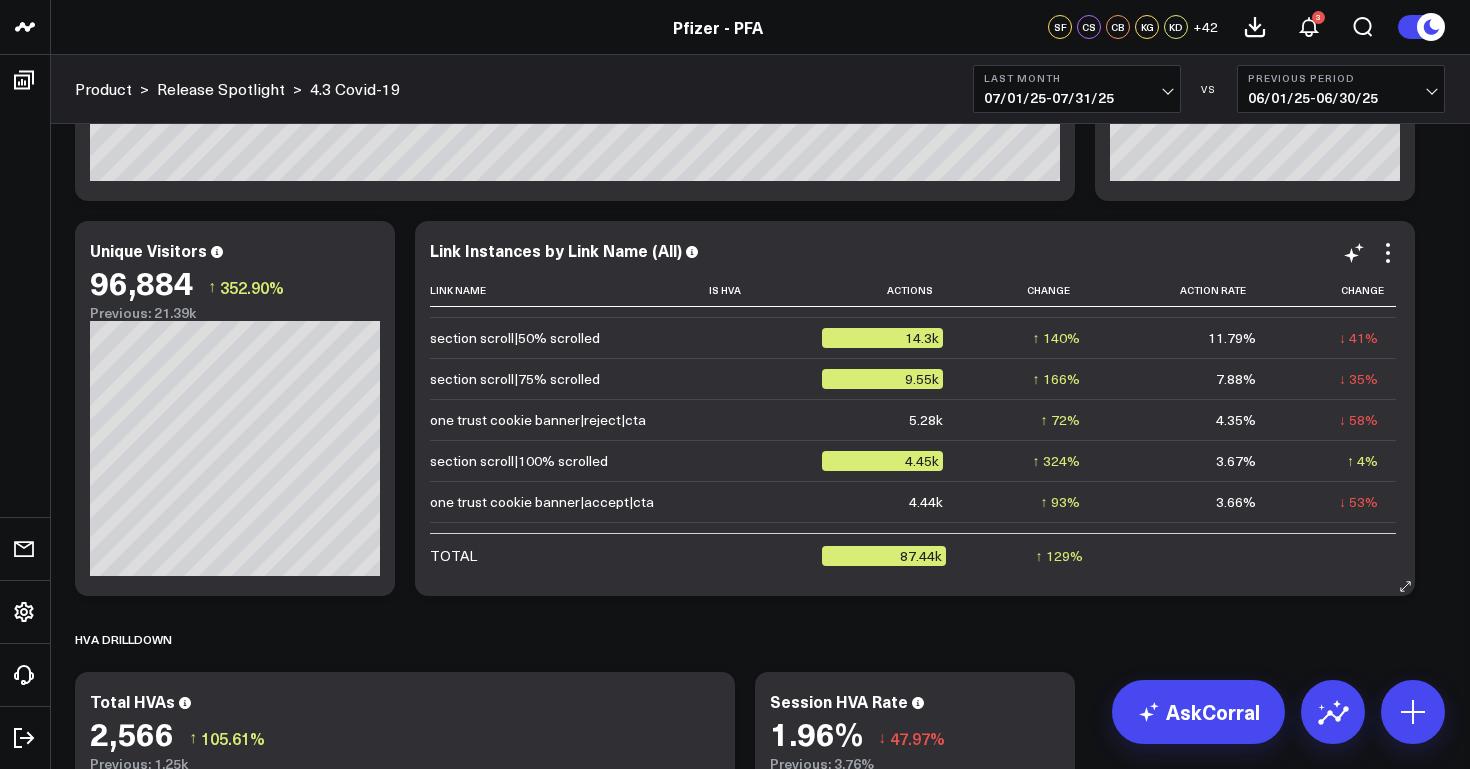 scroll, scrollTop: 0, scrollLeft: 0, axis: both 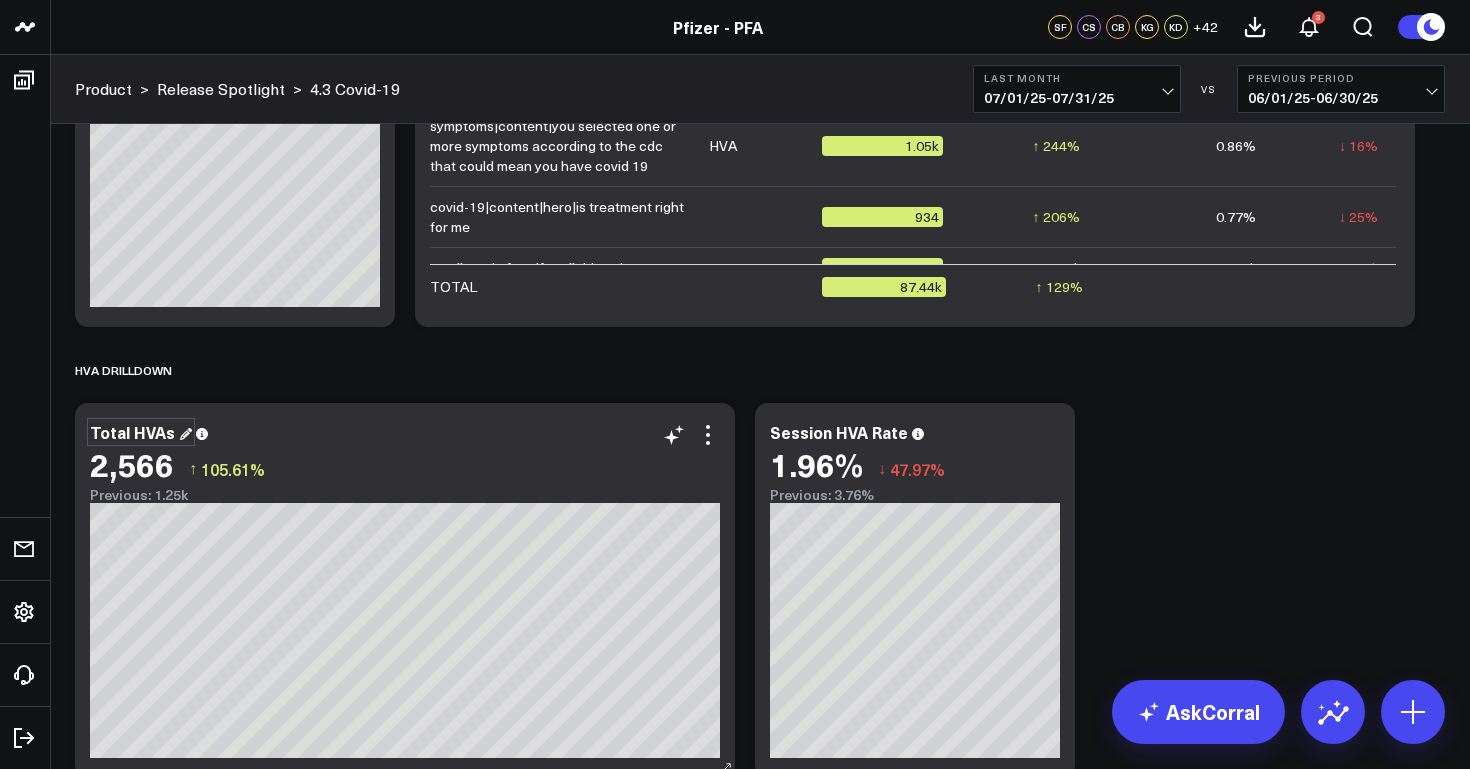 click on "Total HVAs" at bounding box center (141, 432) 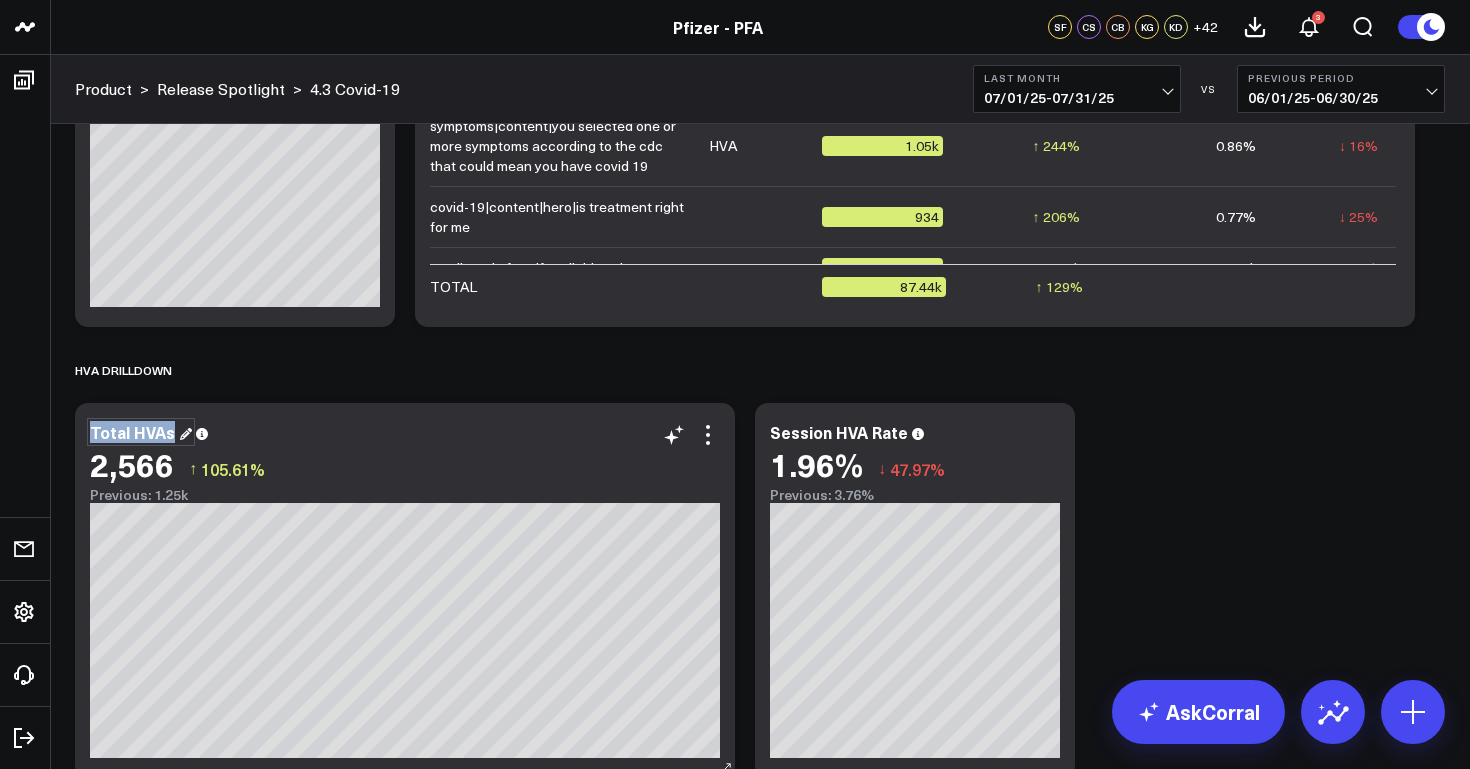 drag, startPoint x: 171, startPoint y: 435, endPoint x: 81, endPoint y: 432, distance: 90.04999 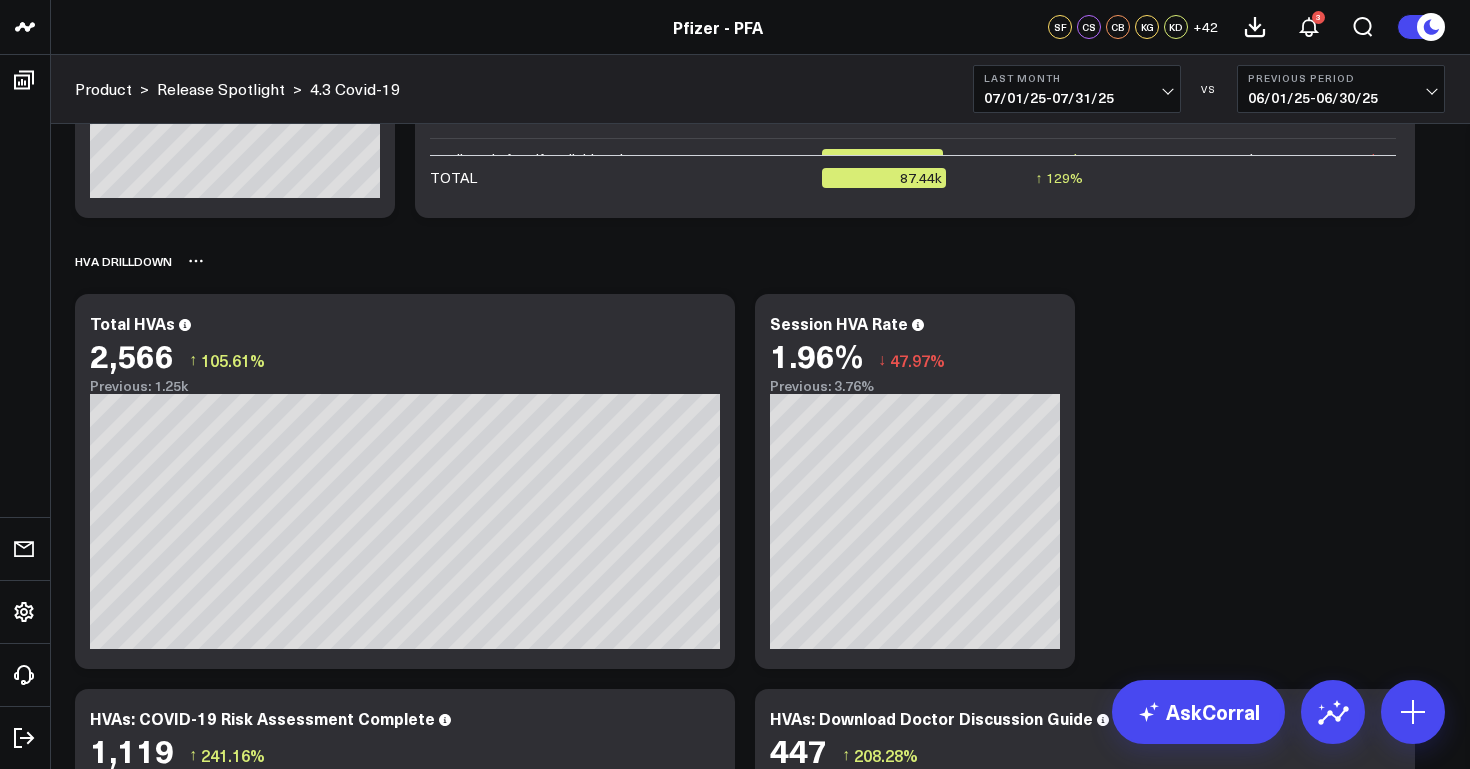 scroll, scrollTop: 2051, scrollLeft: 0, axis: vertical 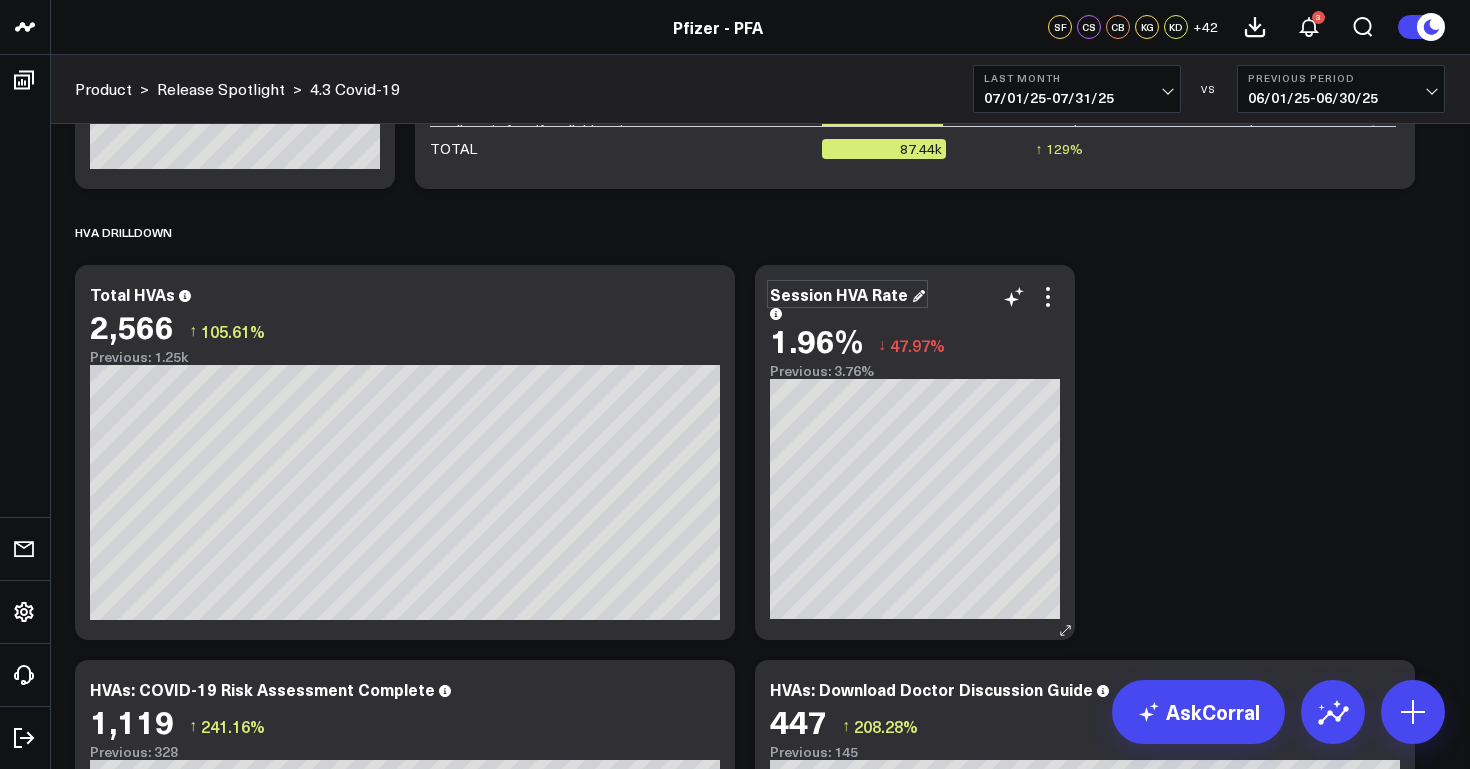 click on "Session HVA Rate" at bounding box center (847, 294) 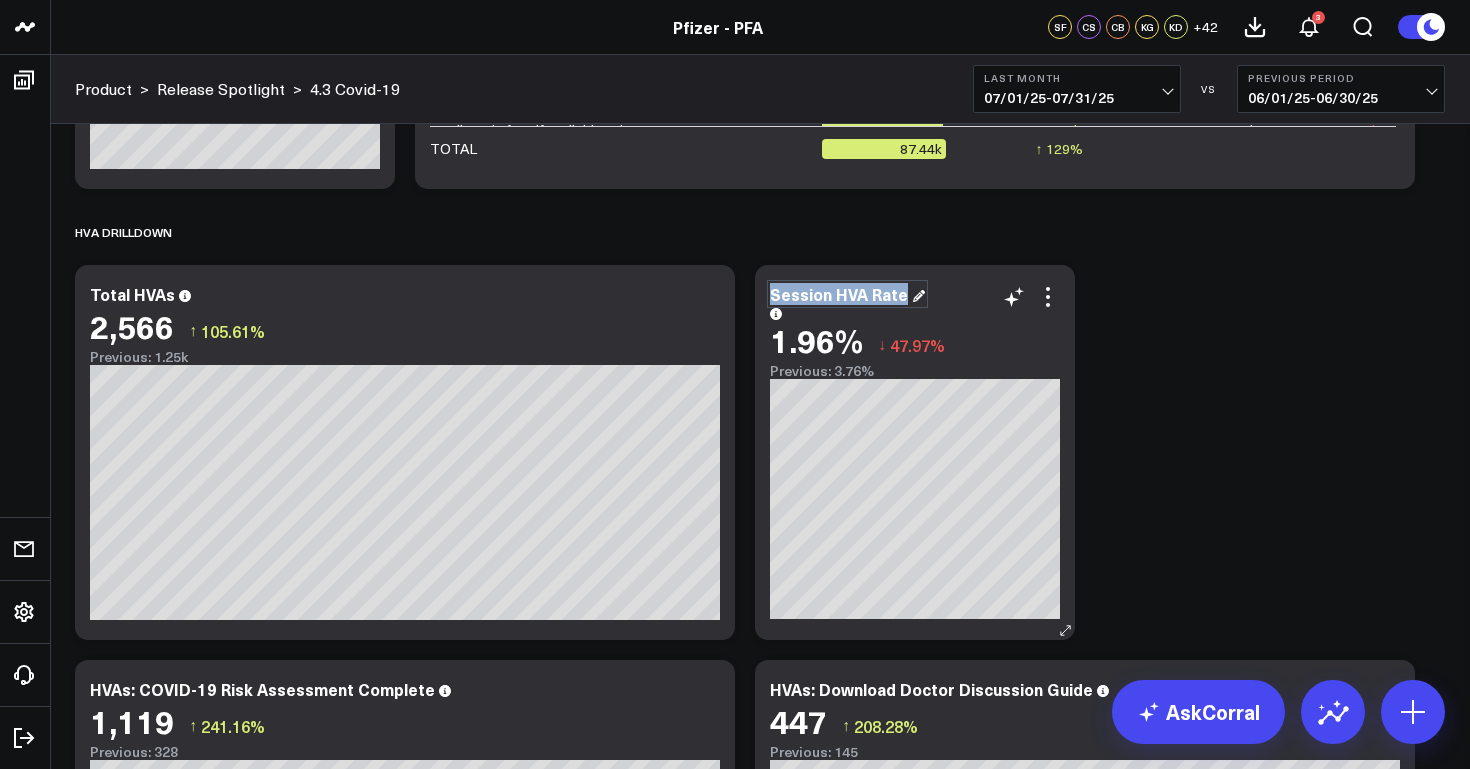 drag, startPoint x: 907, startPoint y: 295, endPoint x: 760, endPoint y: 296, distance: 147.0034 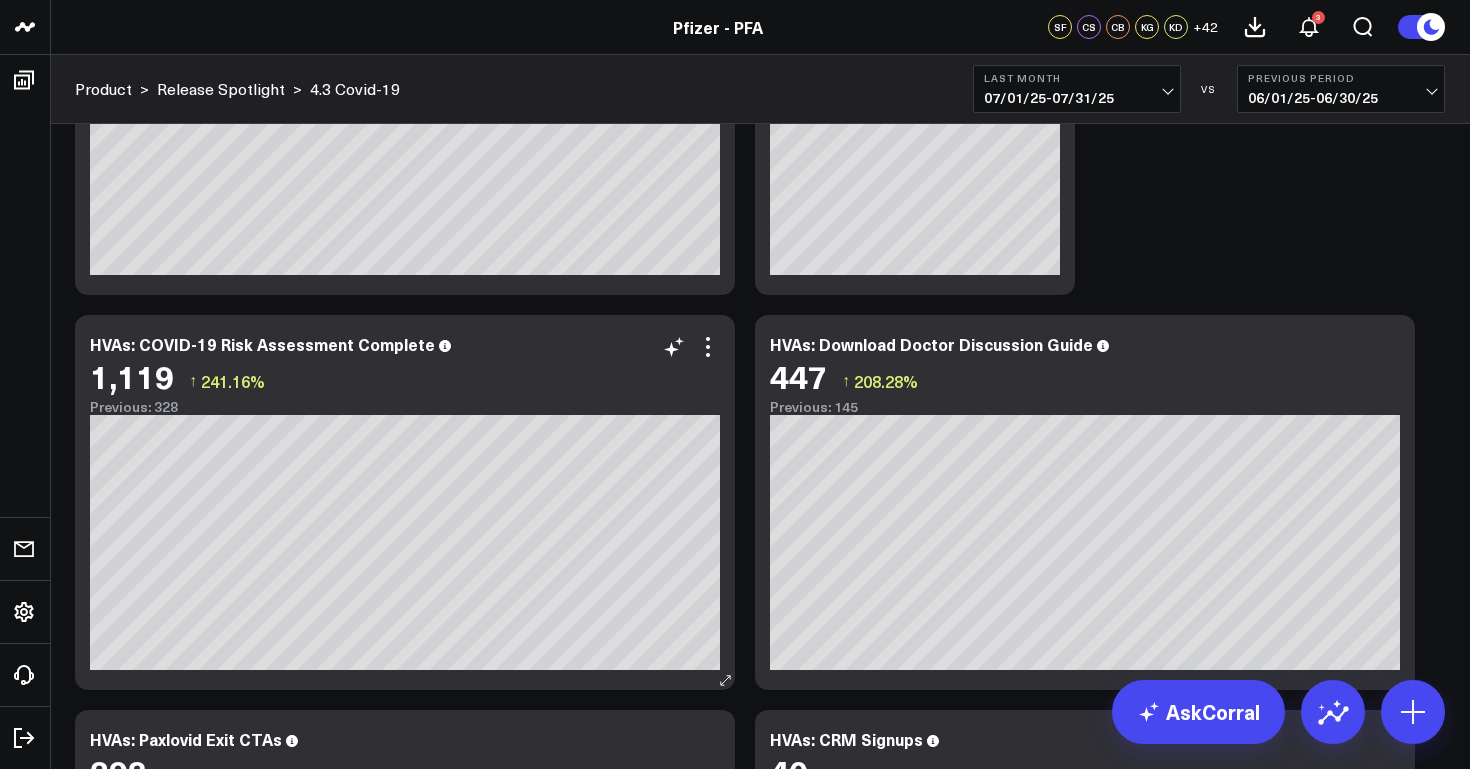 scroll, scrollTop: 2425, scrollLeft: 0, axis: vertical 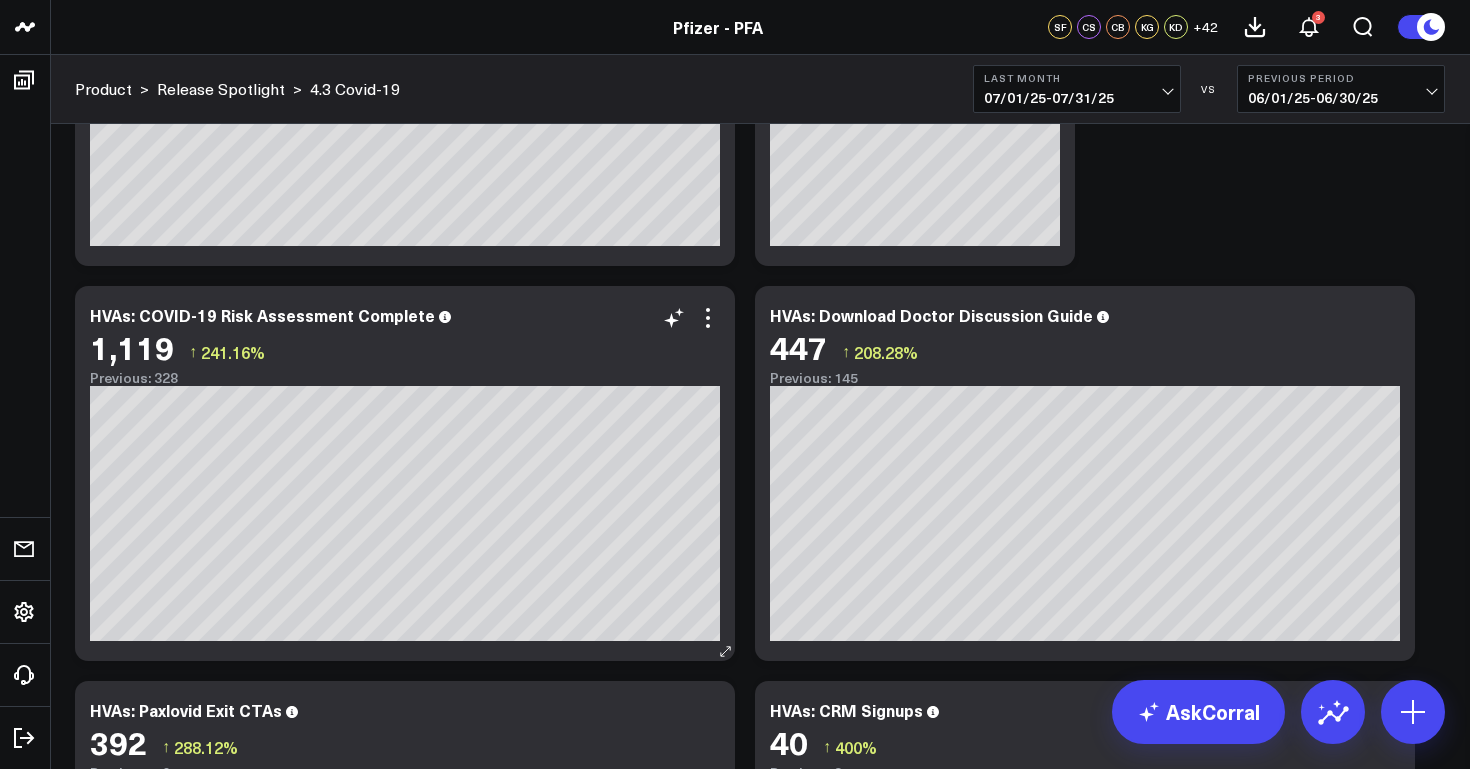 click on "HVAs: COVID-19 Risk Assessment Complete 1,119 ↑   241.16% Previous: 328" at bounding box center [405, 346] 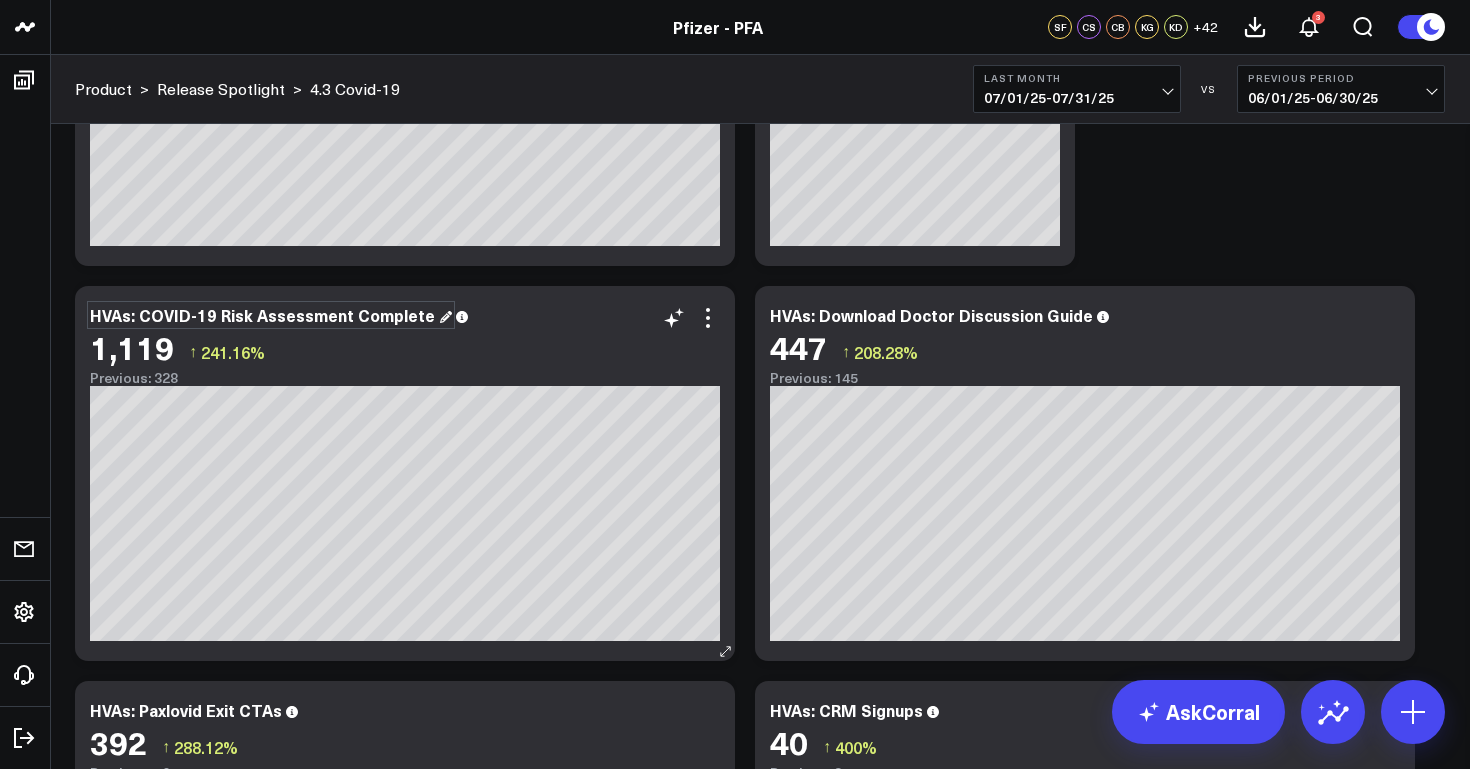 click on "HVAs: COVID-19 Risk Assessment Complete" at bounding box center (271, 315) 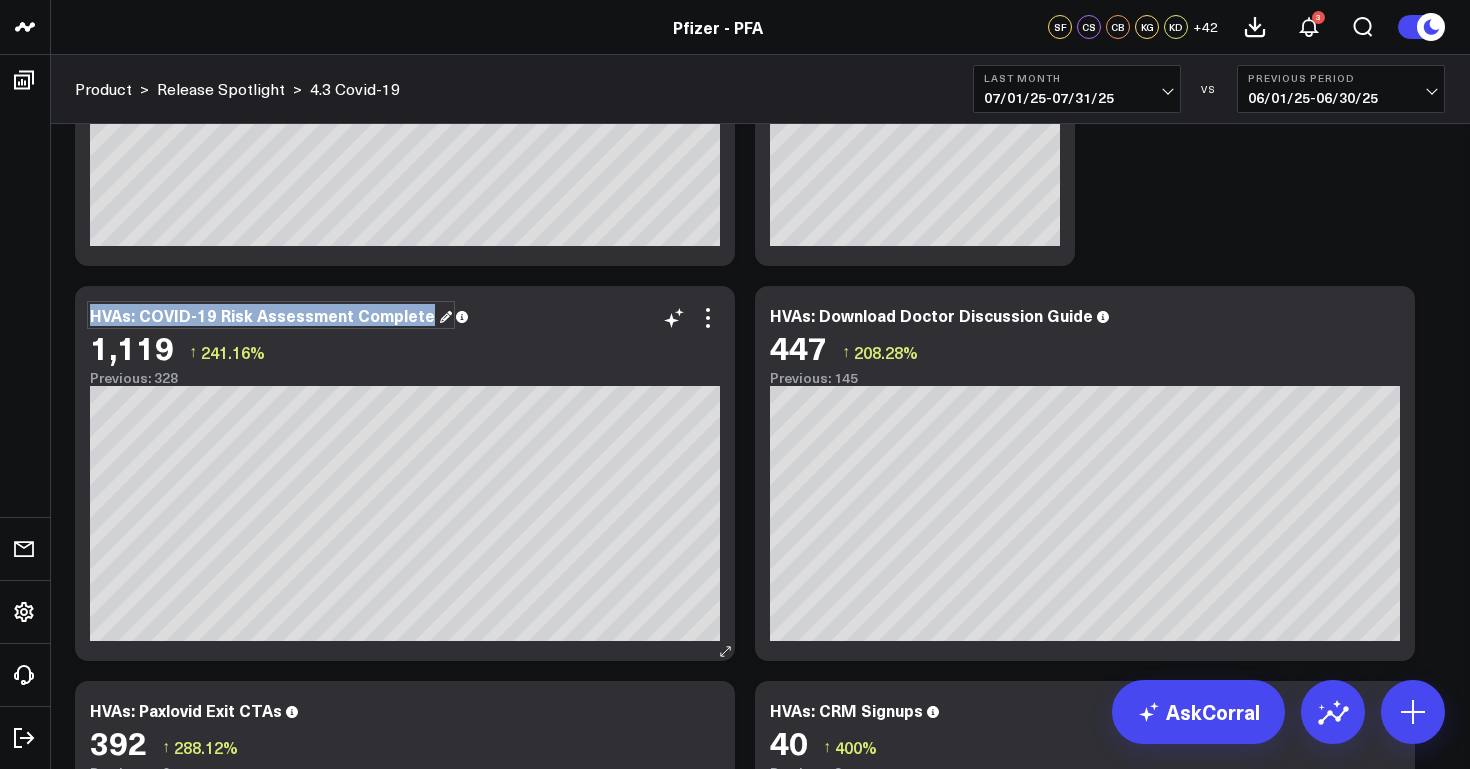drag, startPoint x: 423, startPoint y: 324, endPoint x: 84, endPoint y: 313, distance: 339.1784 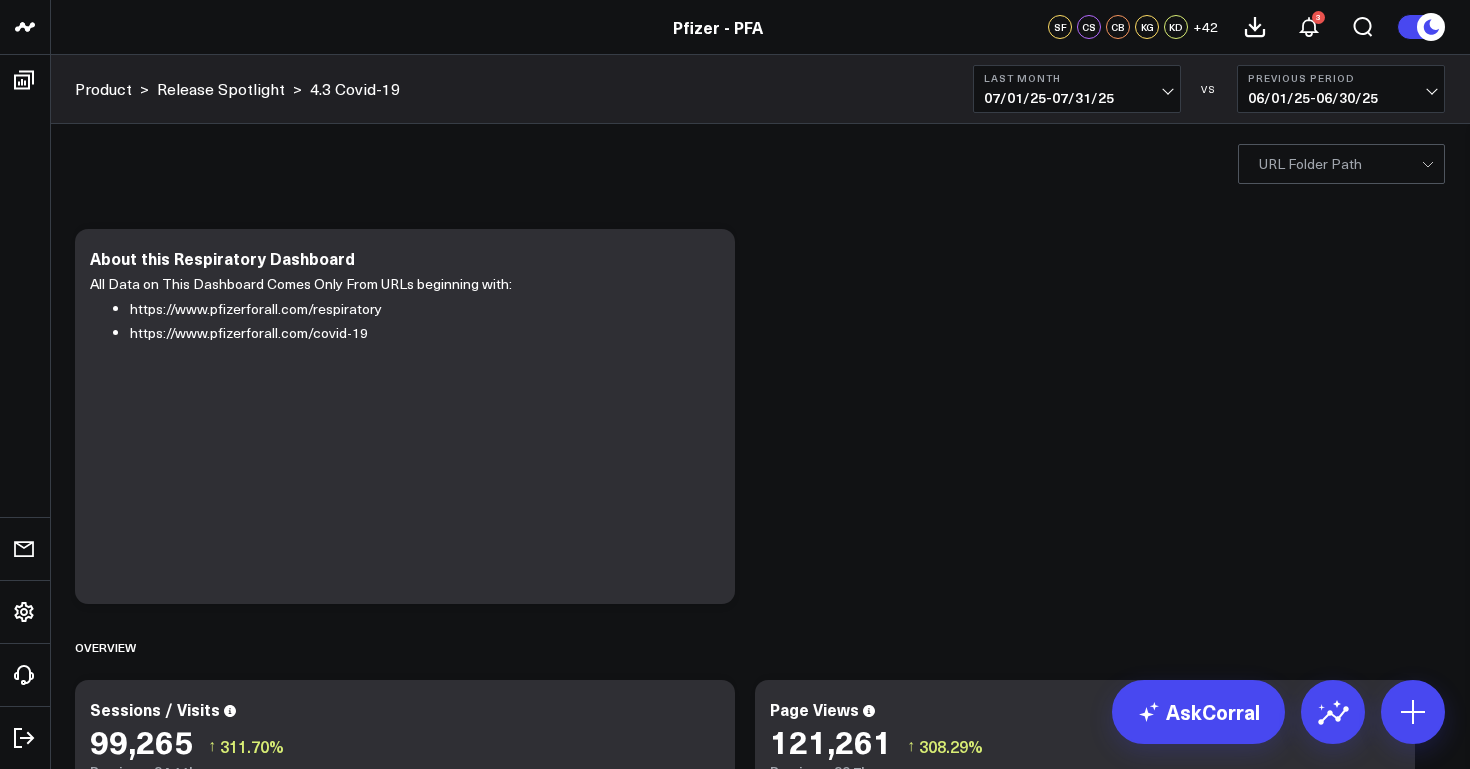 scroll, scrollTop: 0, scrollLeft: 0, axis: both 